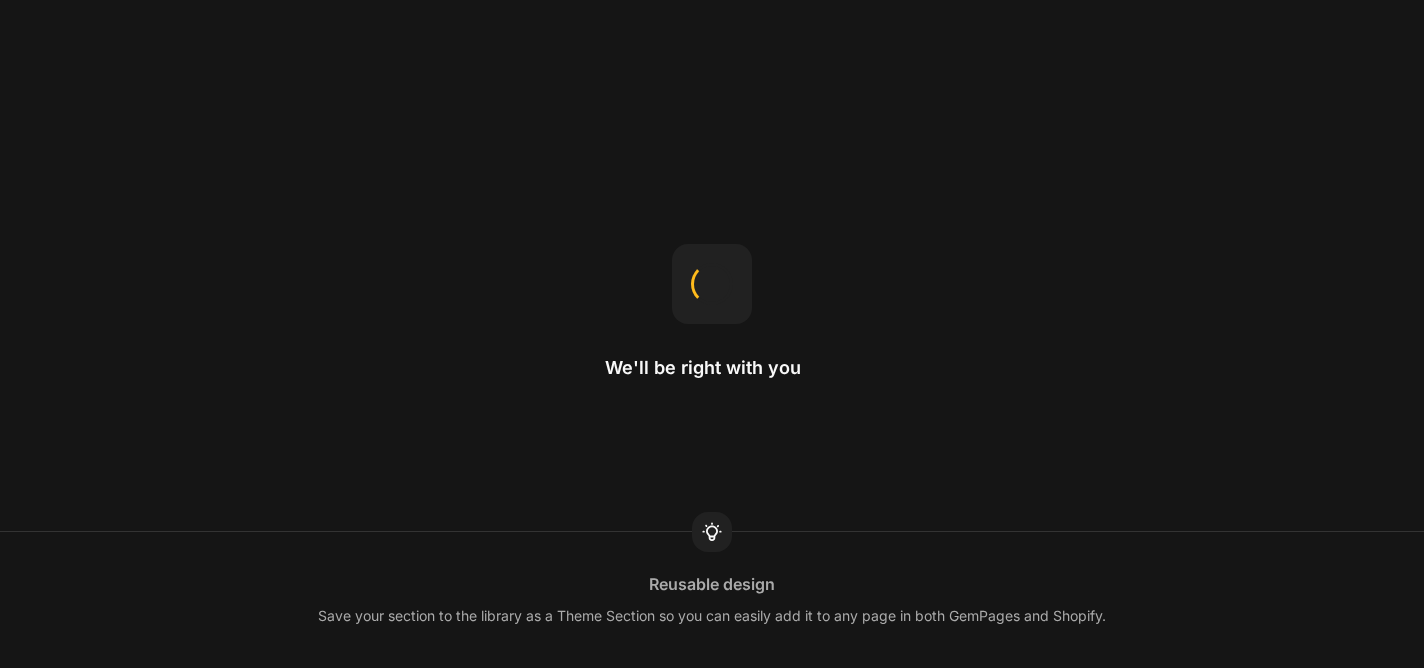 scroll, scrollTop: 0, scrollLeft: 0, axis: both 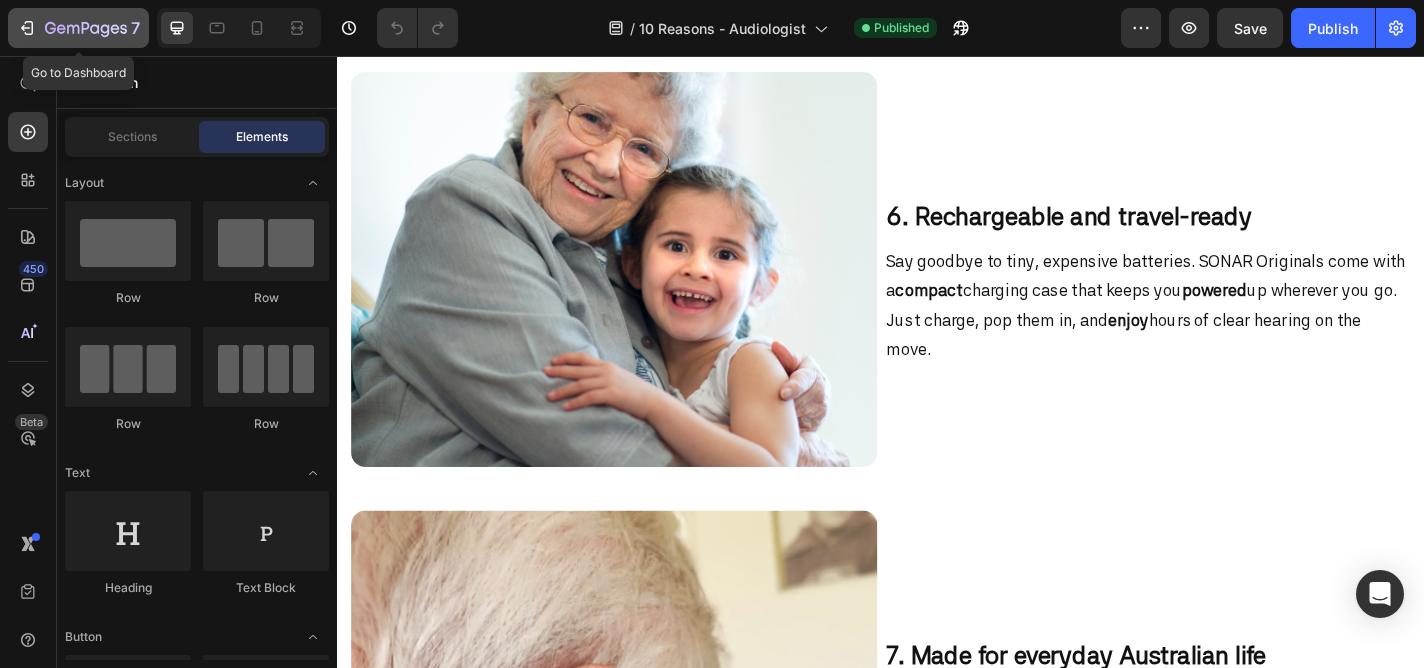 click 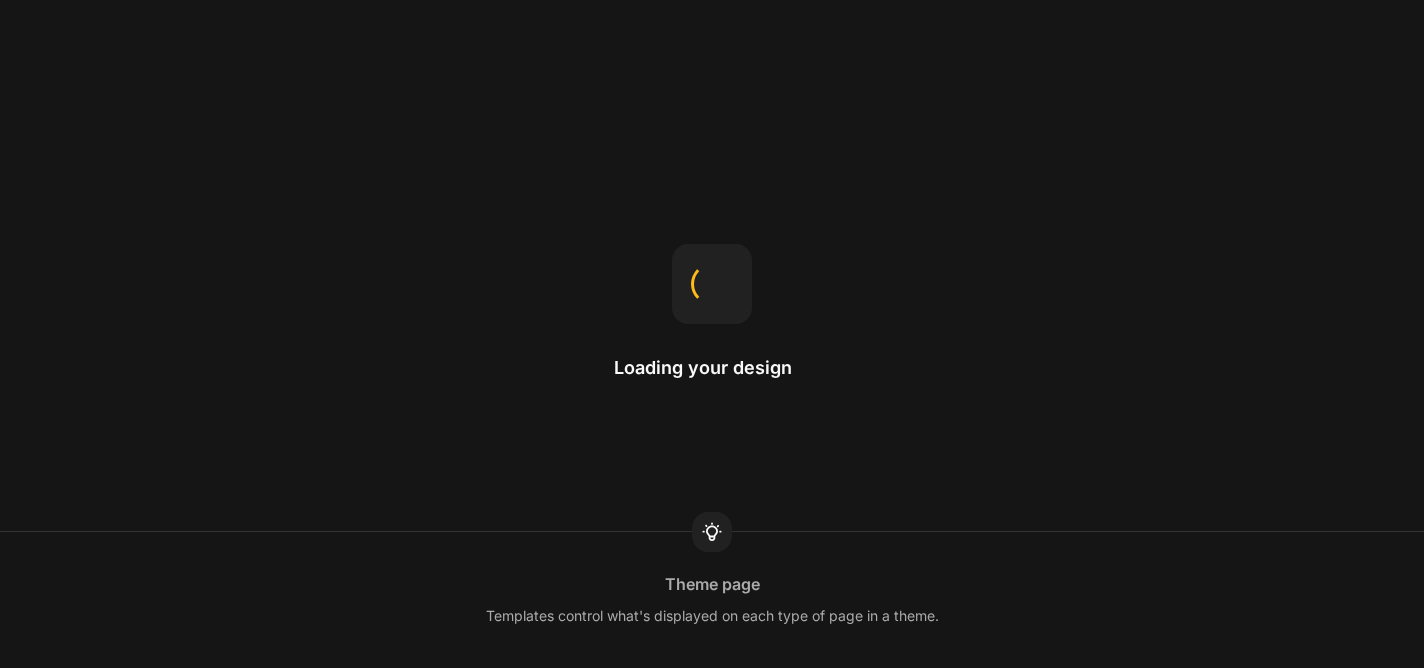 scroll, scrollTop: 0, scrollLeft: 0, axis: both 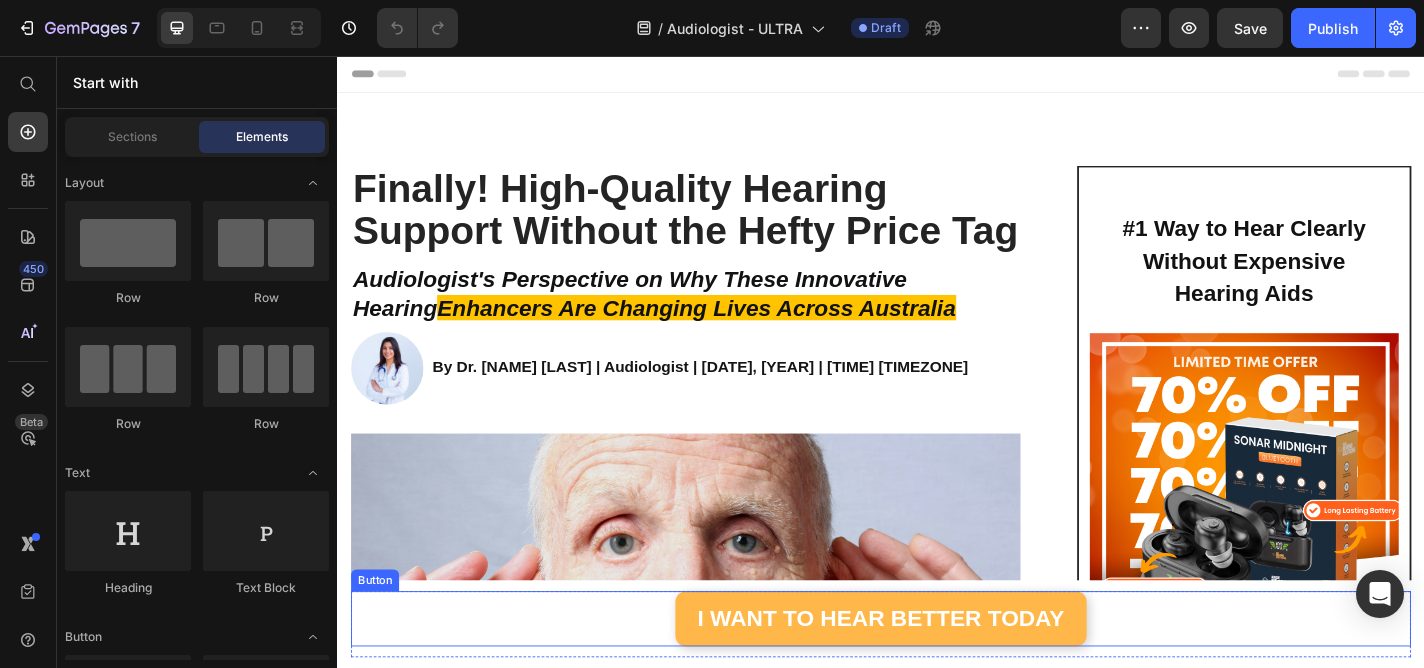 click on "I WANT TO HEAR BETTER TODAY" at bounding box center (936, 677) 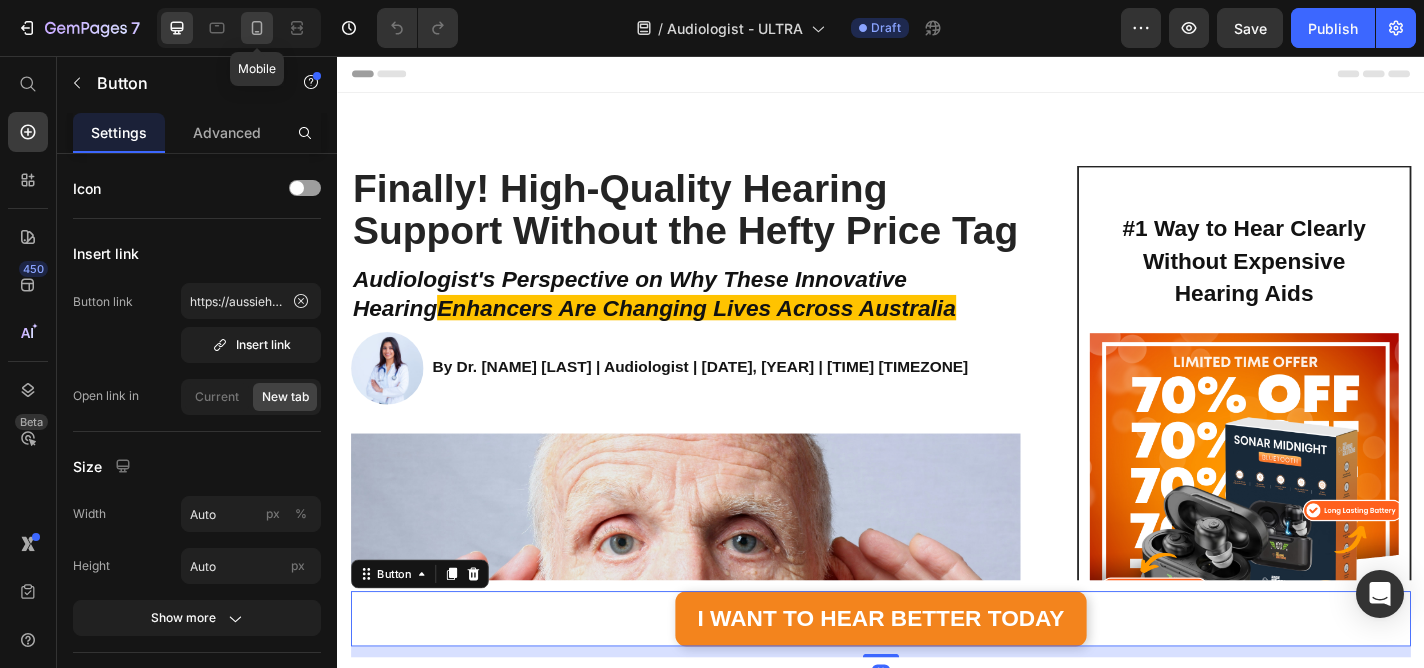 click 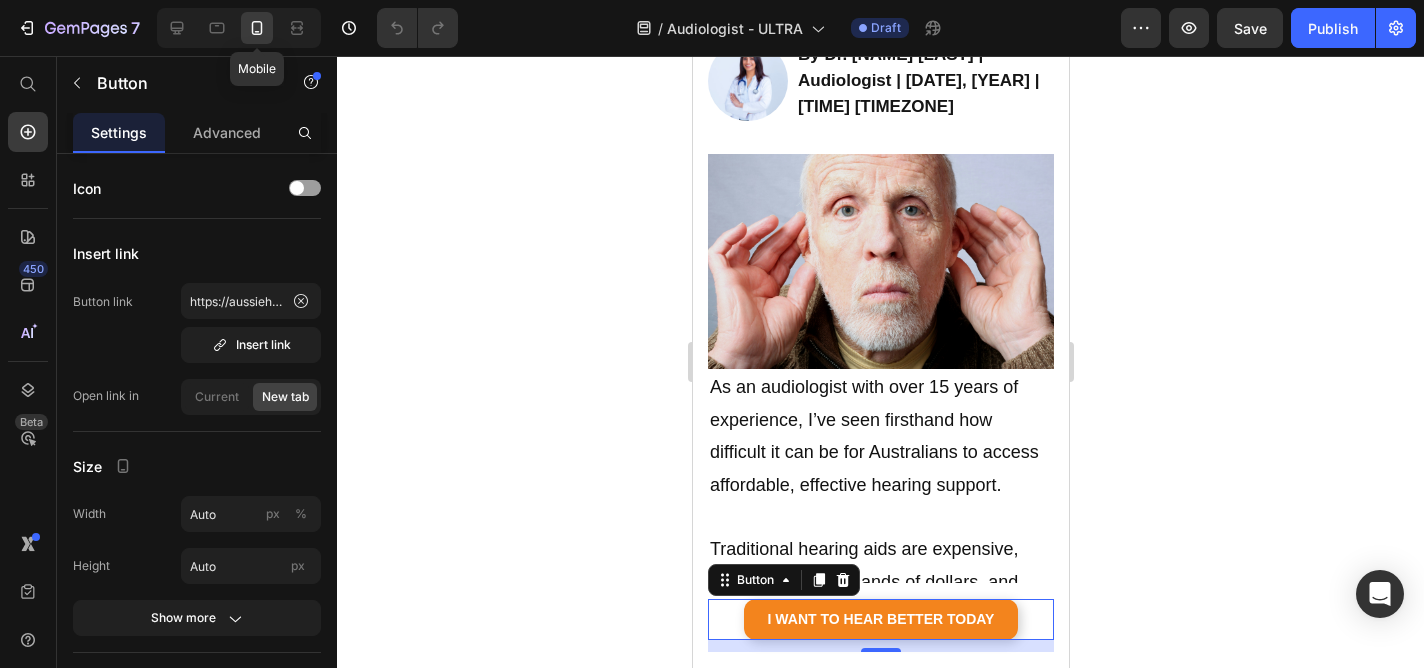 scroll, scrollTop: 473, scrollLeft: 0, axis: vertical 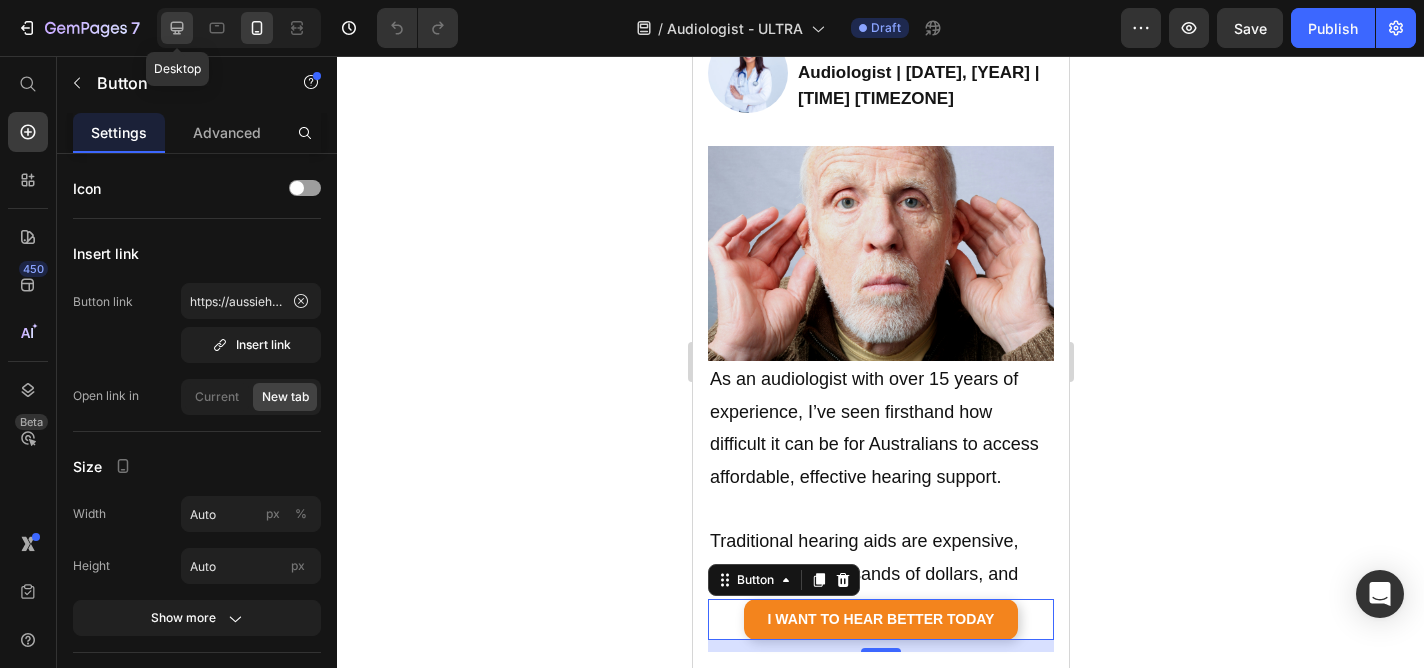 click 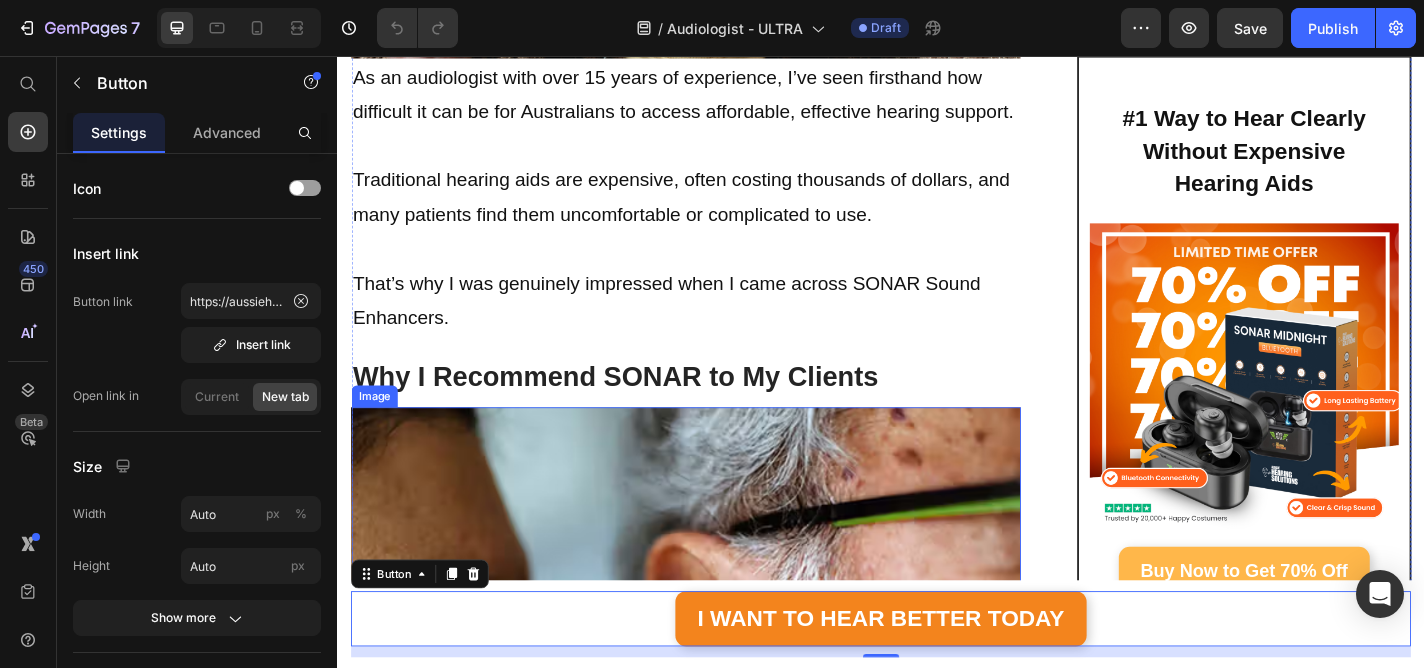 scroll, scrollTop: 891, scrollLeft: 0, axis: vertical 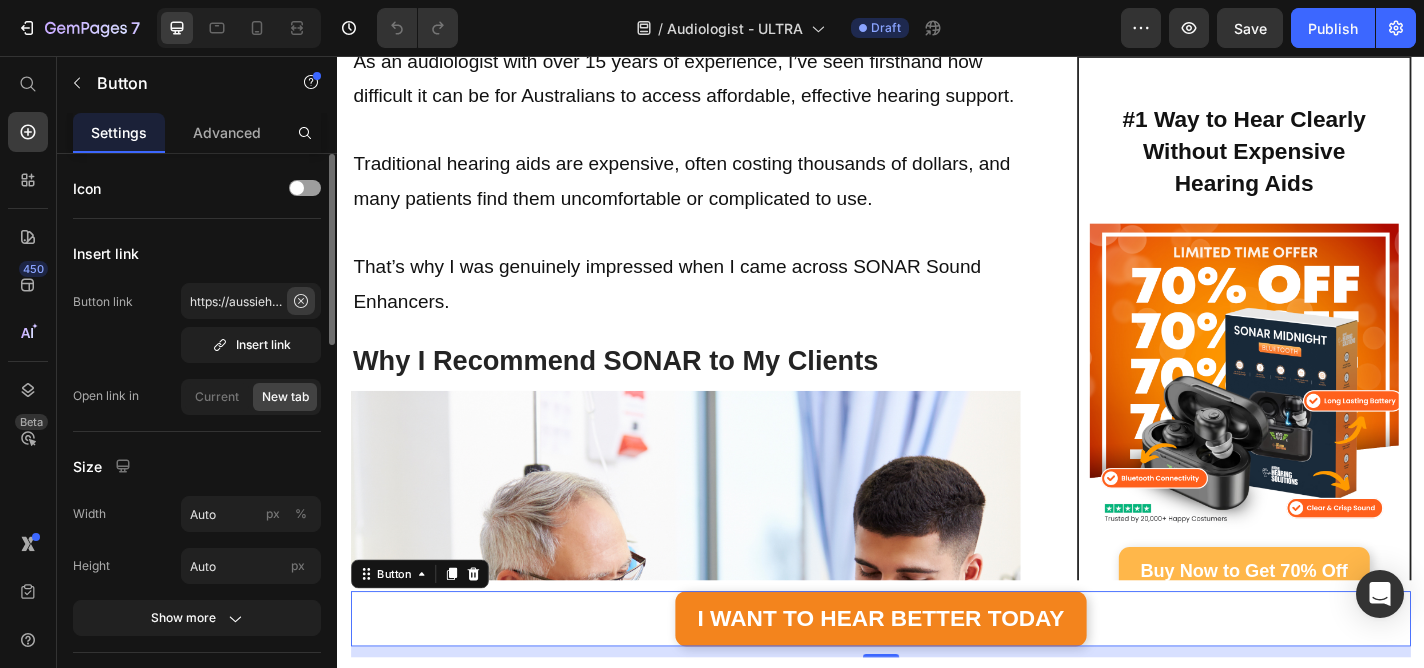 click 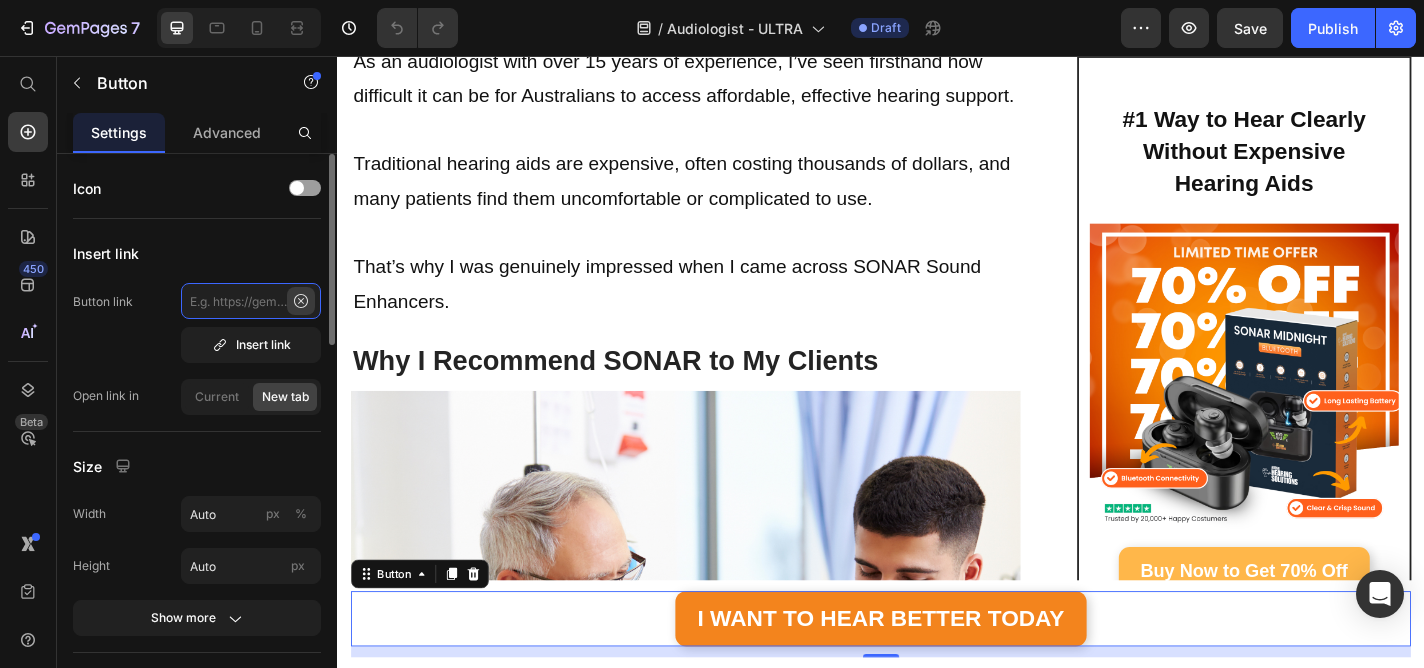 scroll, scrollTop: 0, scrollLeft: 0, axis: both 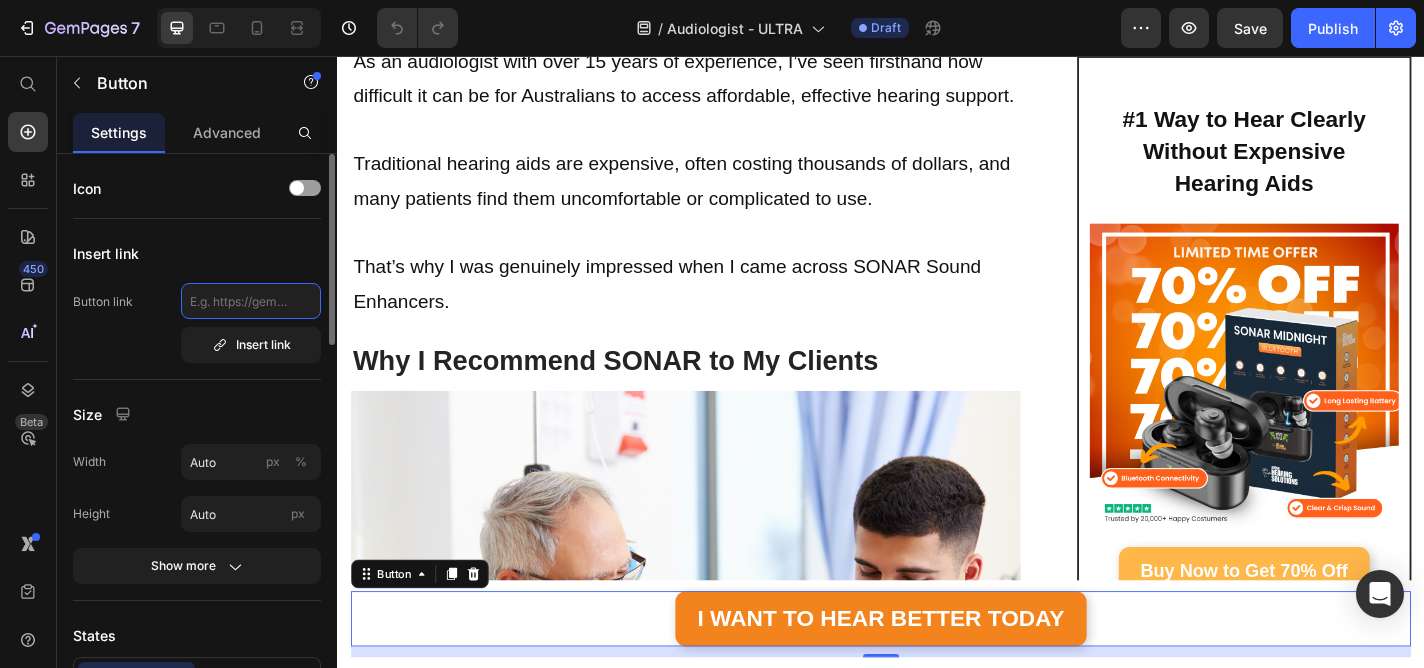 paste on "https://aussiehearingsolutions.com/products/sonar-ultra-1" 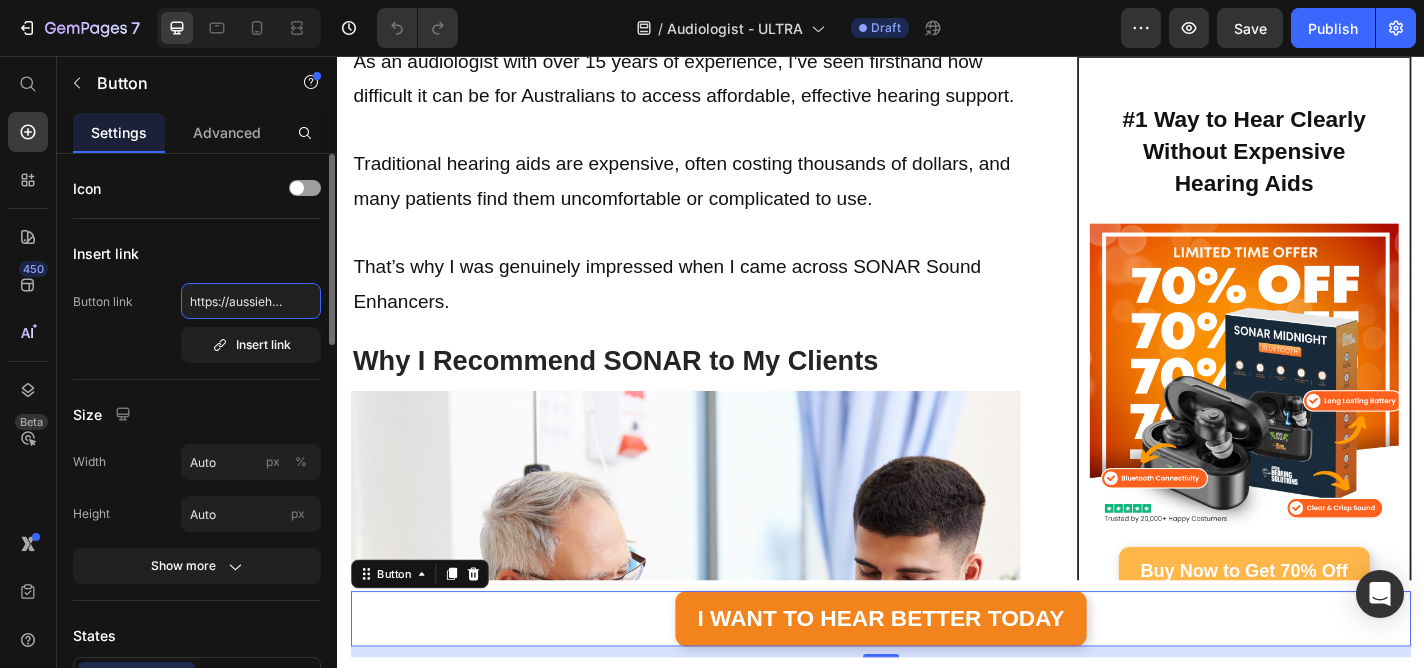scroll, scrollTop: 0, scrollLeft: 232, axis: horizontal 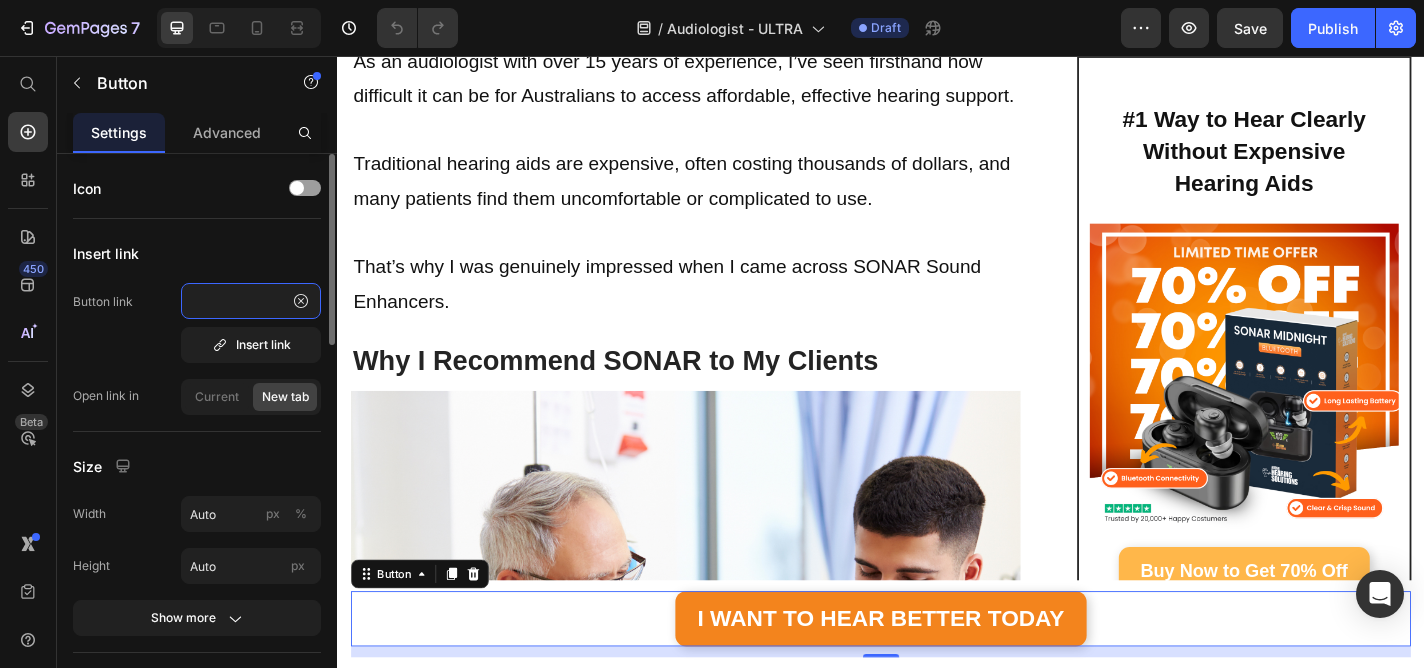 type on "https://aussiehearingsolutions.com/products/sonar-ultra-1" 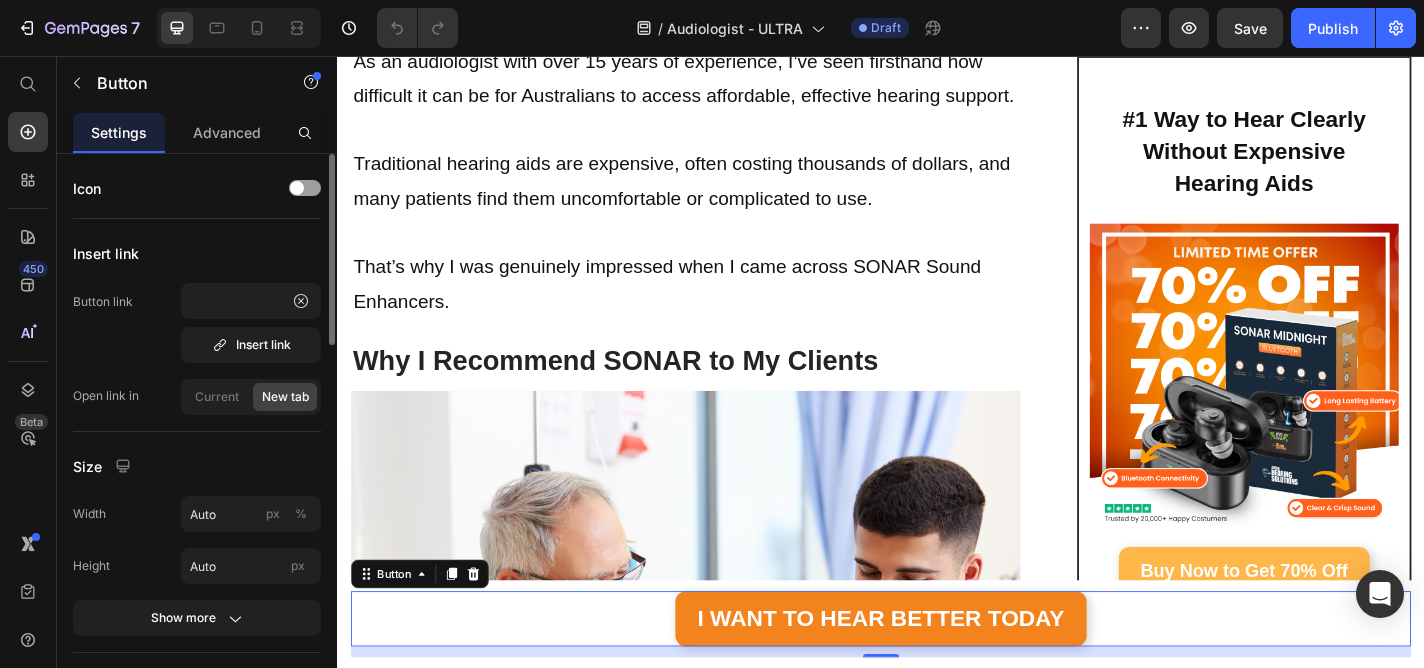 scroll, scrollTop: 0, scrollLeft: 0, axis: both 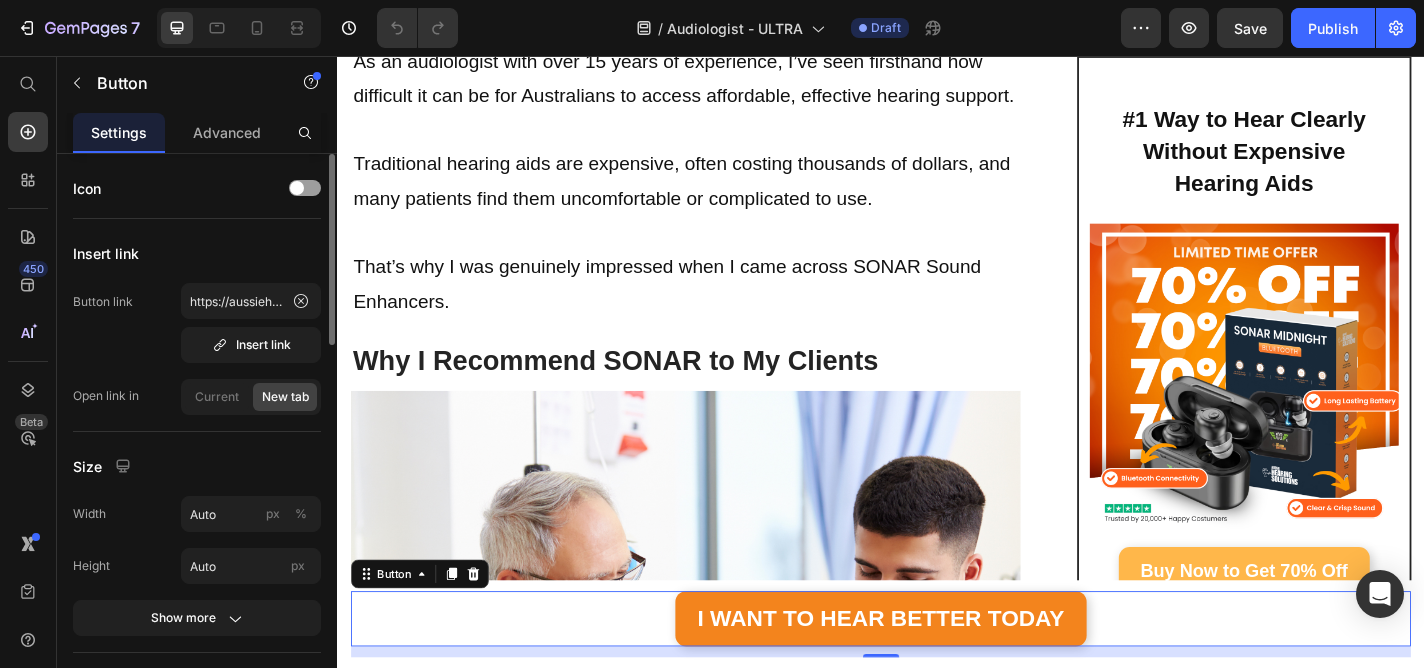 click on "Insert link" at bounding box center [197, 253] 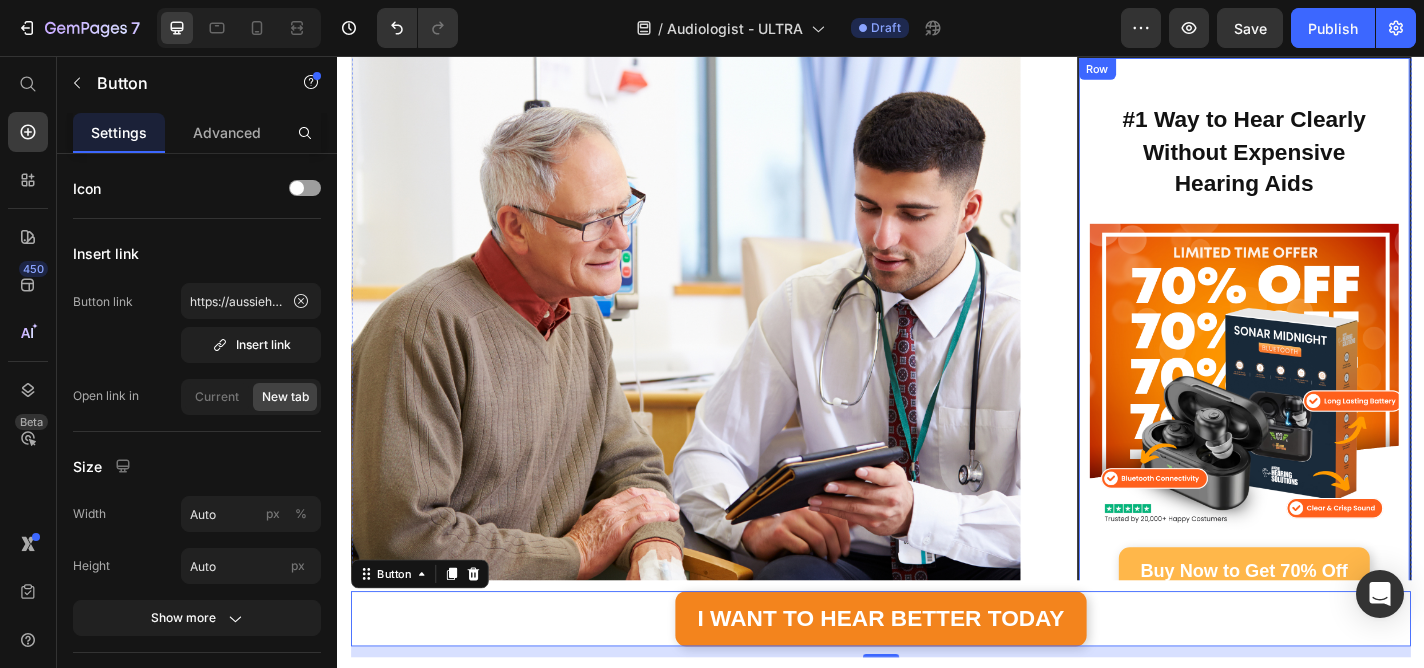 scroll, scrollTop: 1435, scrollLeft: 0, axis: vertical 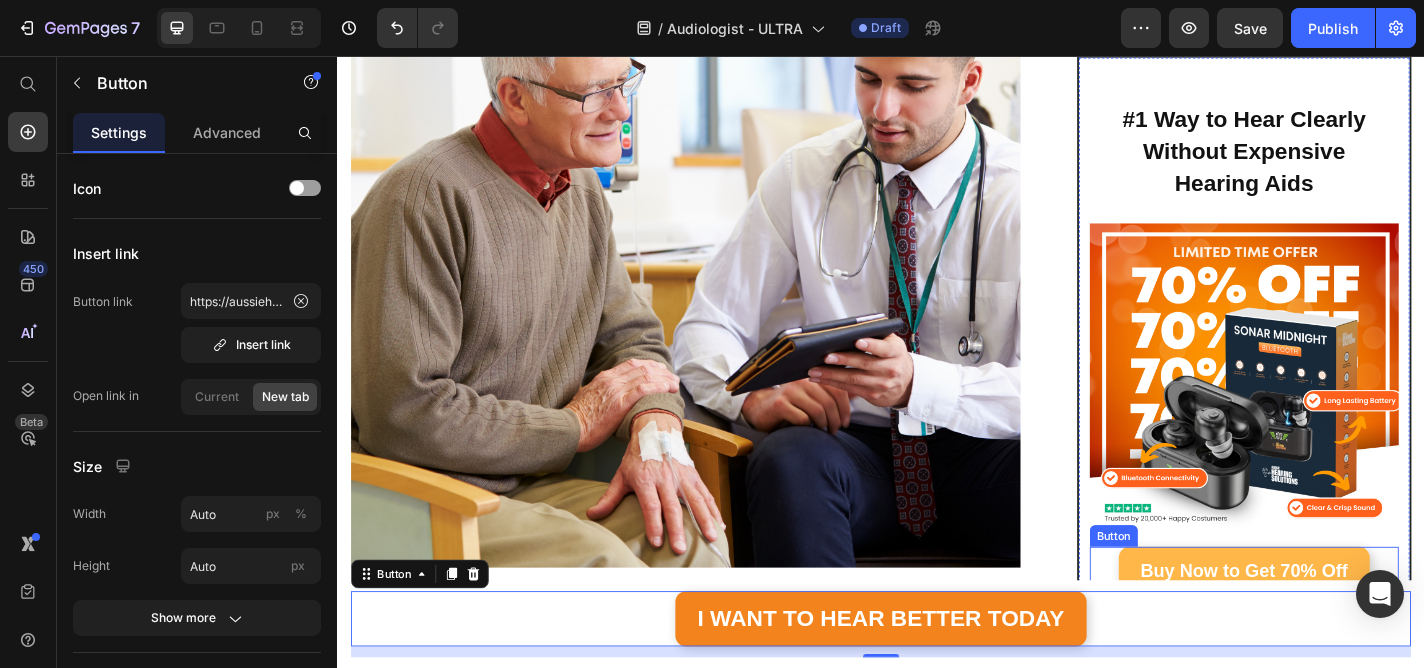 click on "Buy Now to Get 70% Off" at bounding box center (1337, 624) 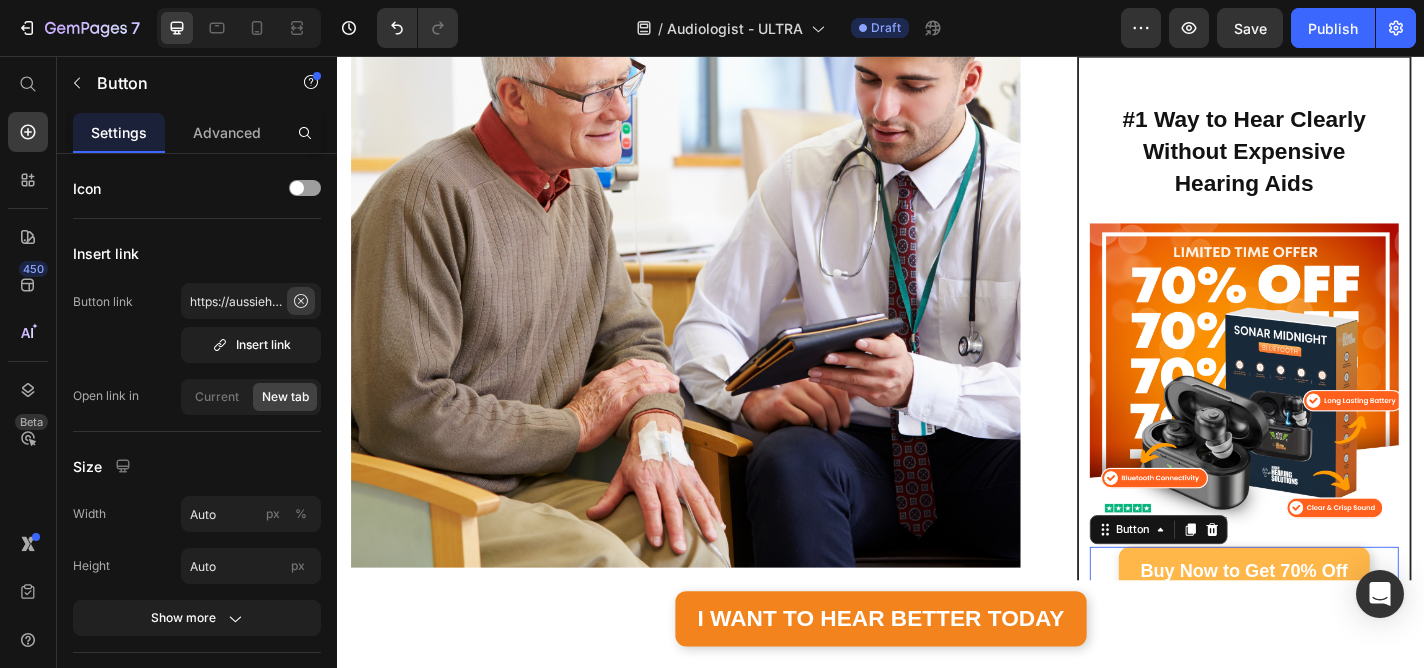 click 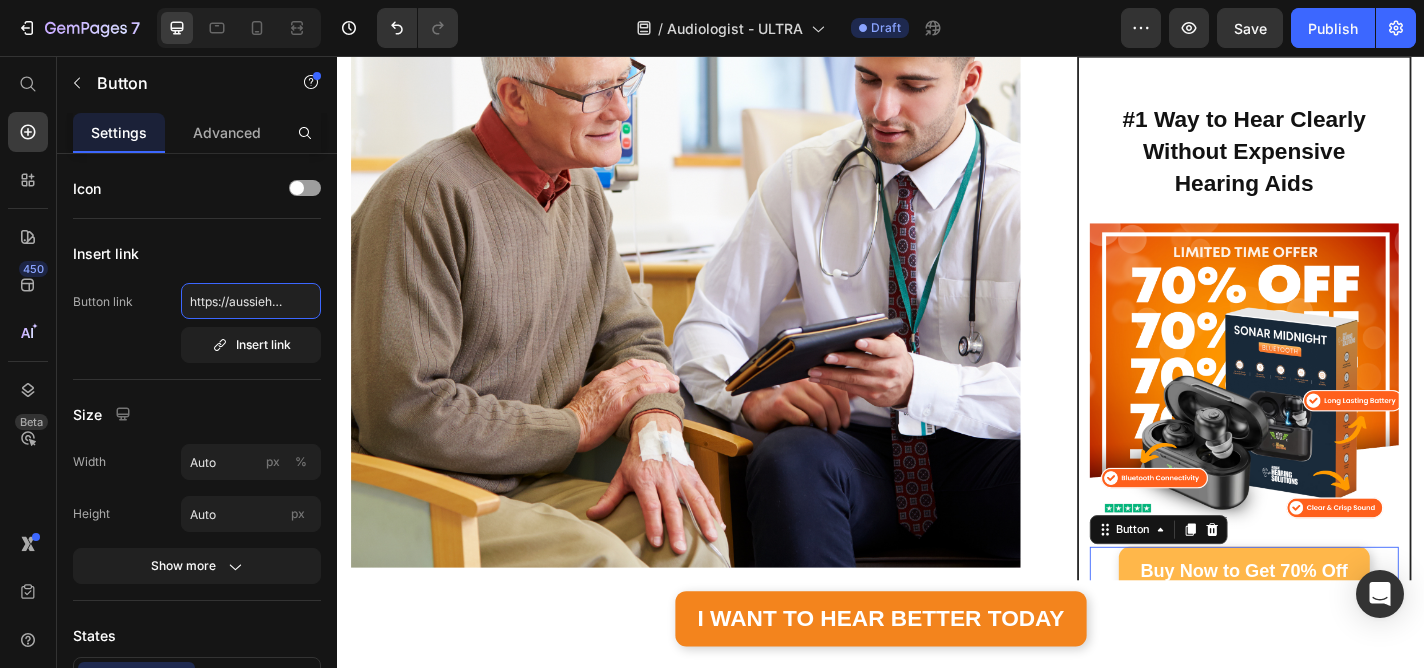 scroll, scrollTop: 0, scrollLeft: 232, axis: horizontal 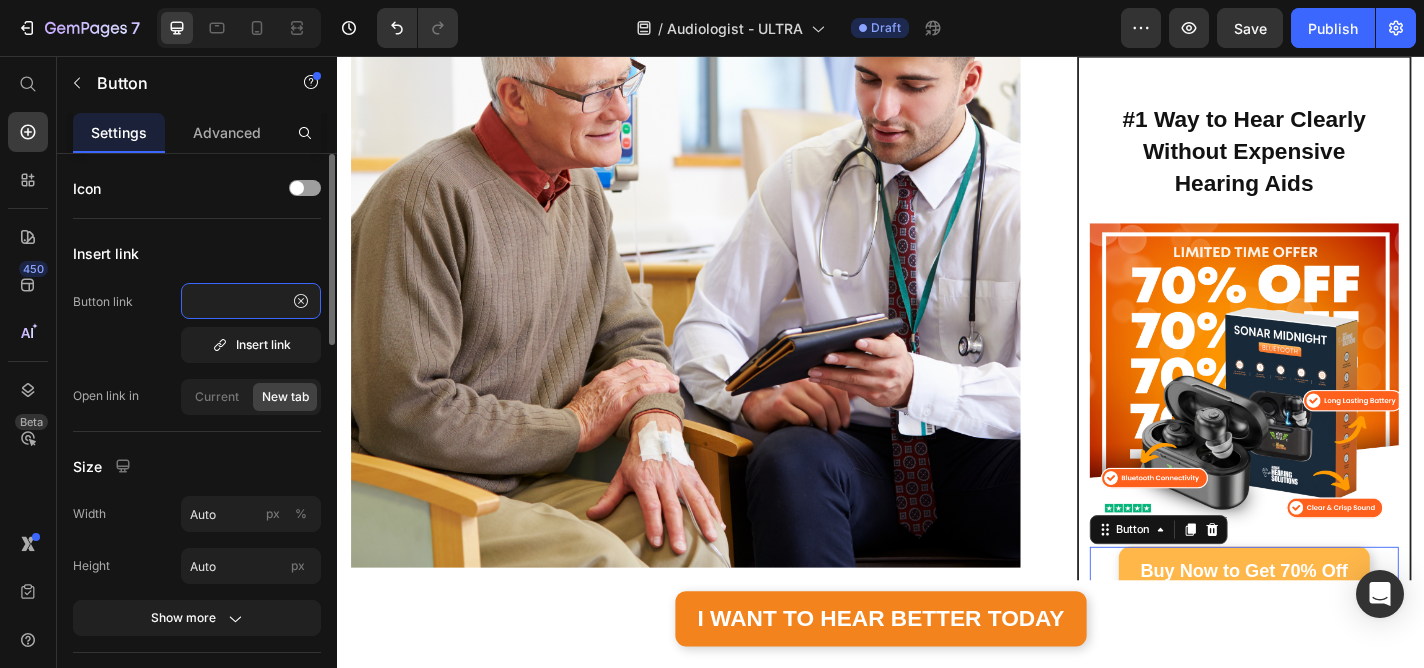 type on "https://aussiehearingsolutions.com/products/sonar-ultra-1" 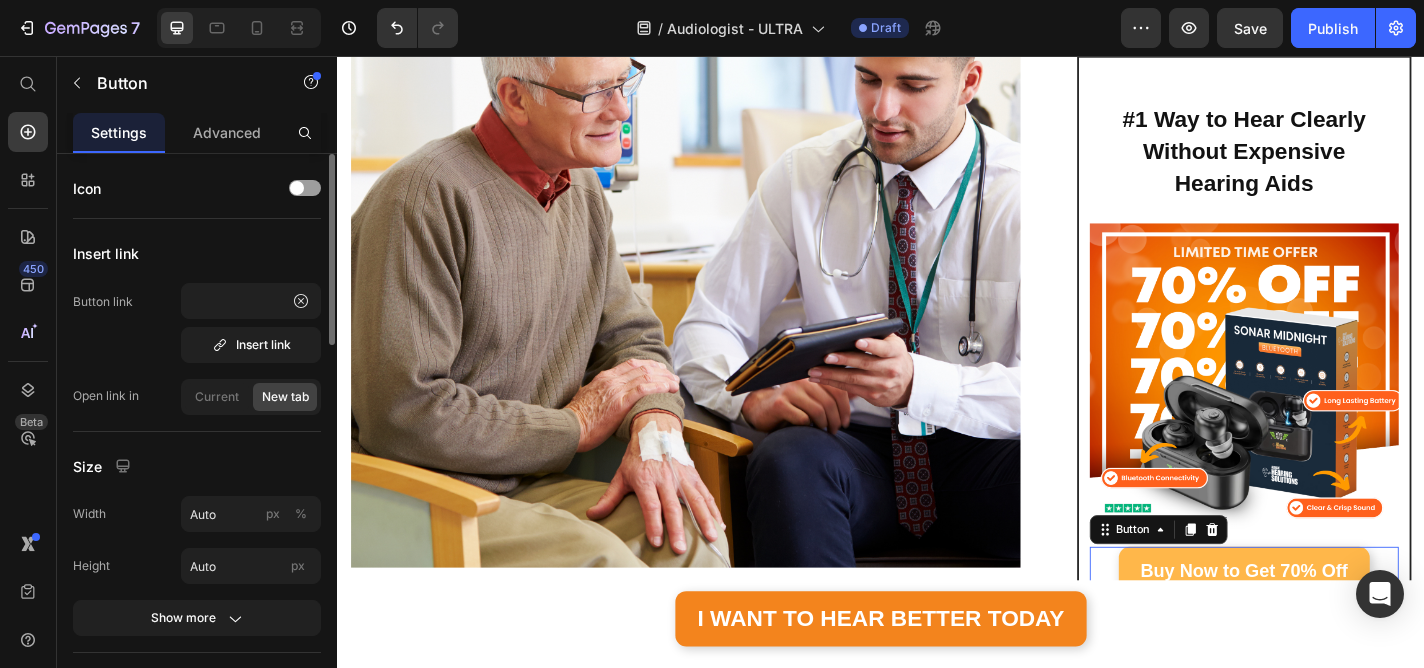 scroll, scrollTop: 0, scrollLeft: 0, axis: both 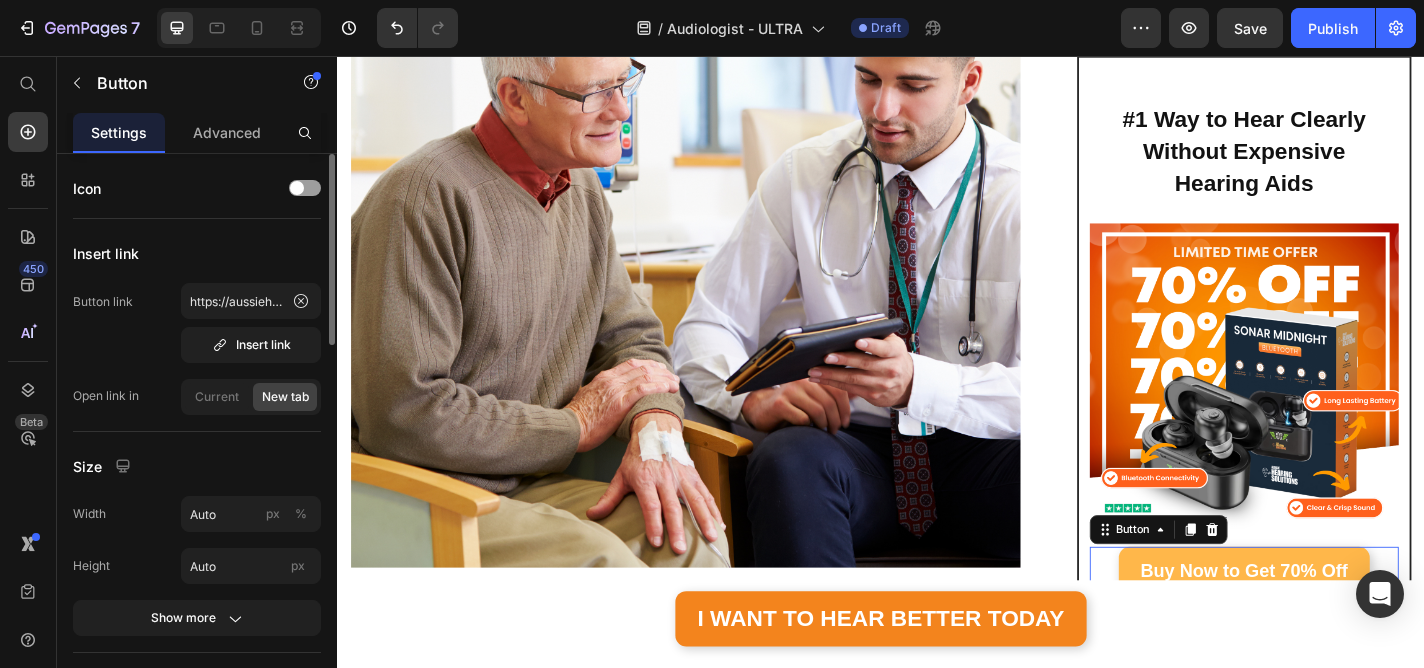 click on "Icon Insert link Button link https://aussiehearingsolutions.com/products/sonar-ultra-1  Insert link   Open link in  Current New tab Size Width Auto px % Height Auto px Show more States Normal Hover Background color Text color Border Corner 12 12 12 12 Shadow 48 Color Distance 4 px Size 0 px Blur 12 px Text Styles Paragraph 1 Font sans-serif Size 20 Show more Align" at bounding box center (197, 955) 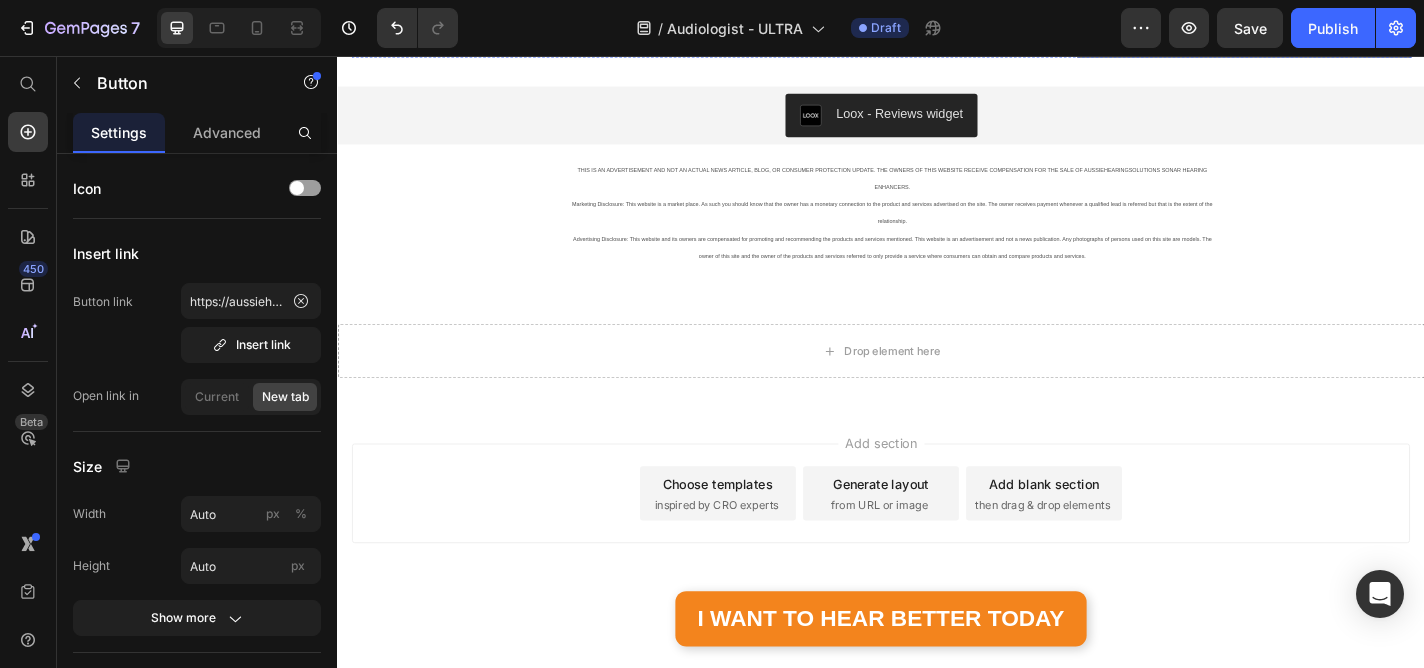 scroll, scrollTop: 6472, scrollLeft: 0, axis: vertical 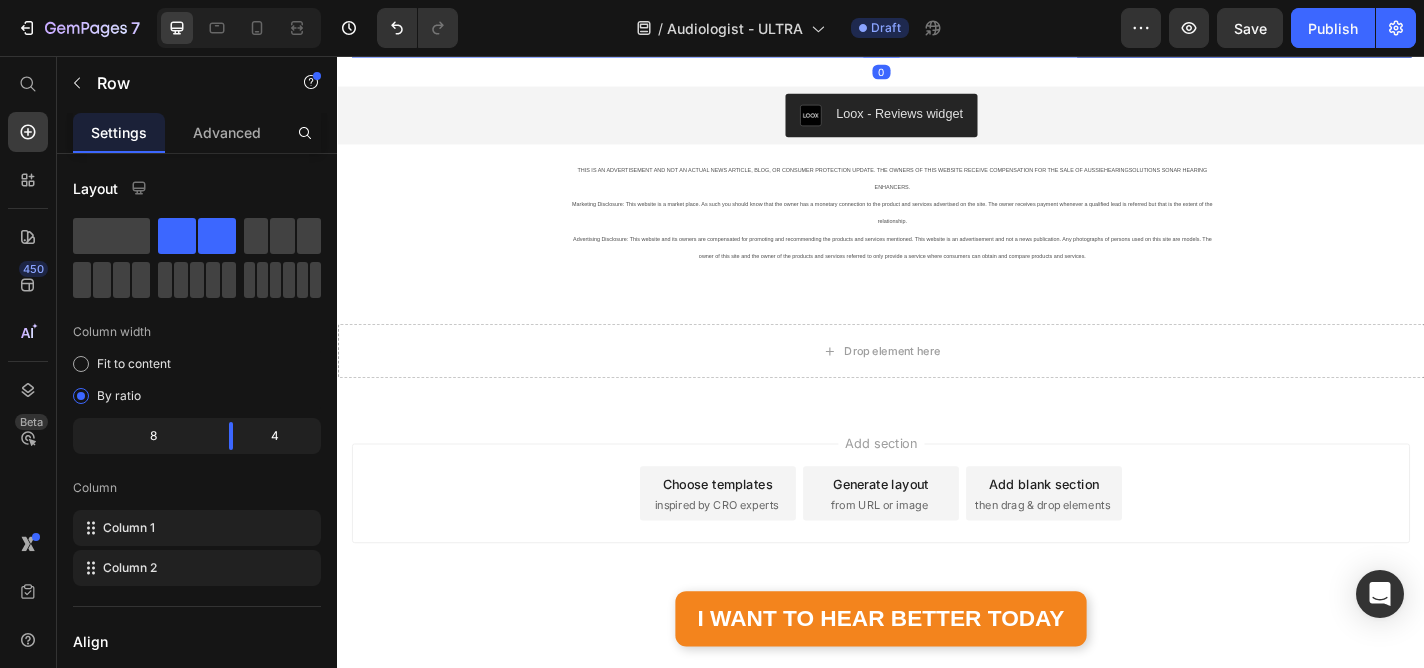 click on "Finally! High-Quality Hearing Support Without the Hefty Price Tag Heading Audiologist's Perspective on Why These Innovative Hearing  Enhancers Are Changing Lives Across Australia Heading Image By Dr. Kate Marshall | Audiologist | May 28th, 2025 | 7:42 am AEST Text block Row Image As an audiologist with over 15 years of experience, I’ve seen firsthand how difficult it can be for Australians to access affordable, effective hearing support. Traditional hearing aids are expensive, often costing thousands of dollars, and many patients find them uncomfortable or complicated to use.   That’s why I was genuinely impressed when I came across SONAR Sound Enhancers. Text block Why I Recommend SONAR to My Clients Heading Image SONAR is not a replacement for medical-grade hearing aids in cases of profound hearing loss, but for many people with mild to moderate hearing difficulties, it’s an exceptional alternative.   Text block What Makes SONAR Different? Heading Image   Text block My Personal Trial of SONAR Image" at bounding box center (721, -2215) 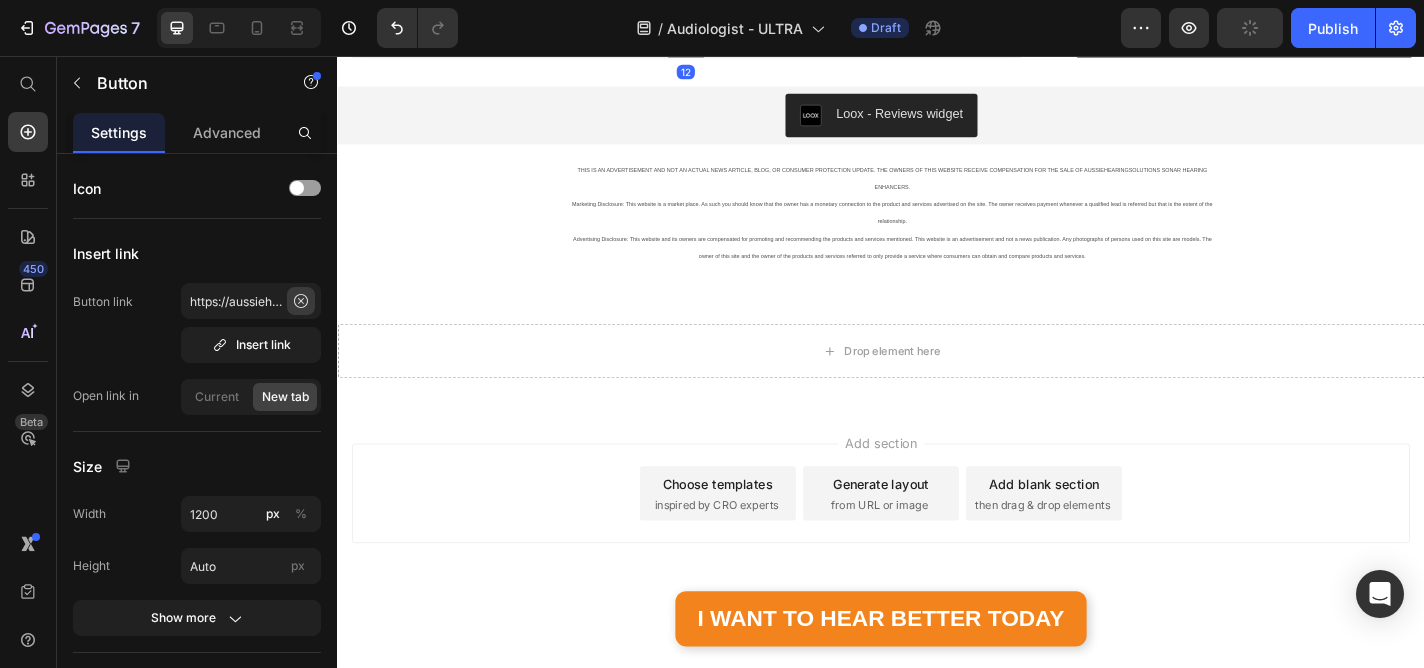 click 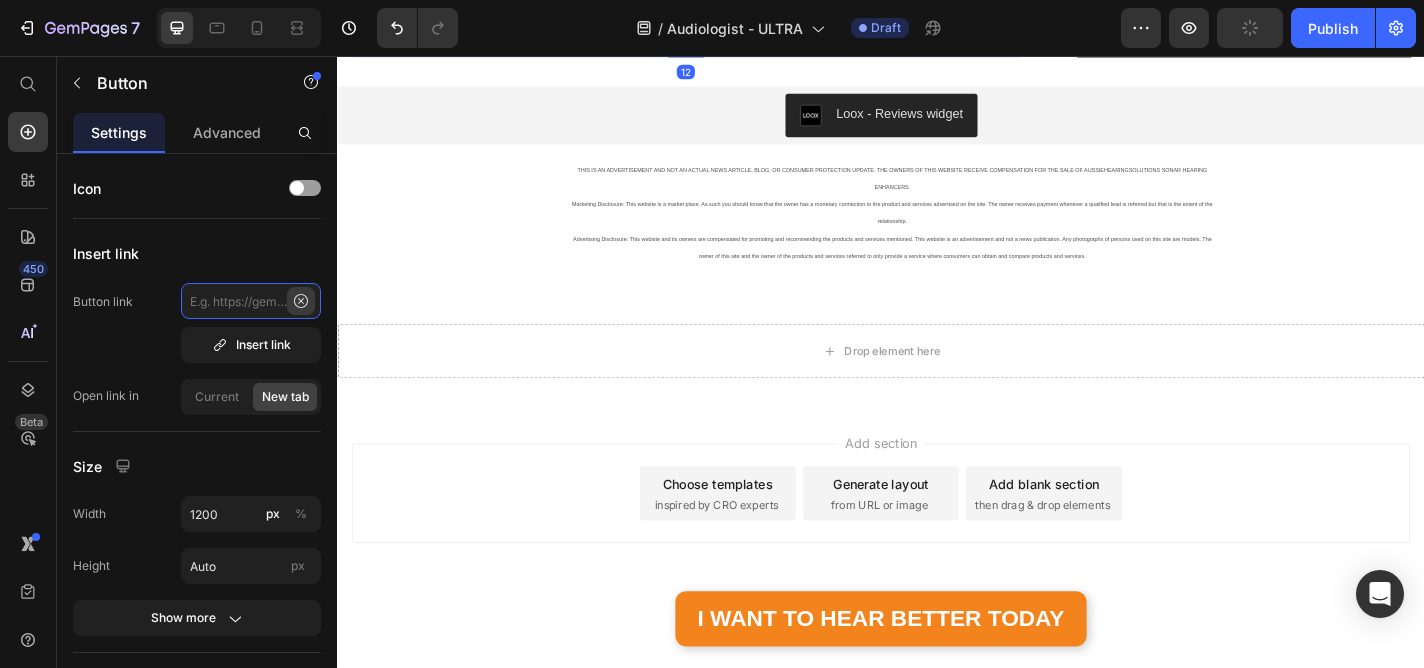 scroll, scrollTop: 0, scrollLeft: 0, axis: both 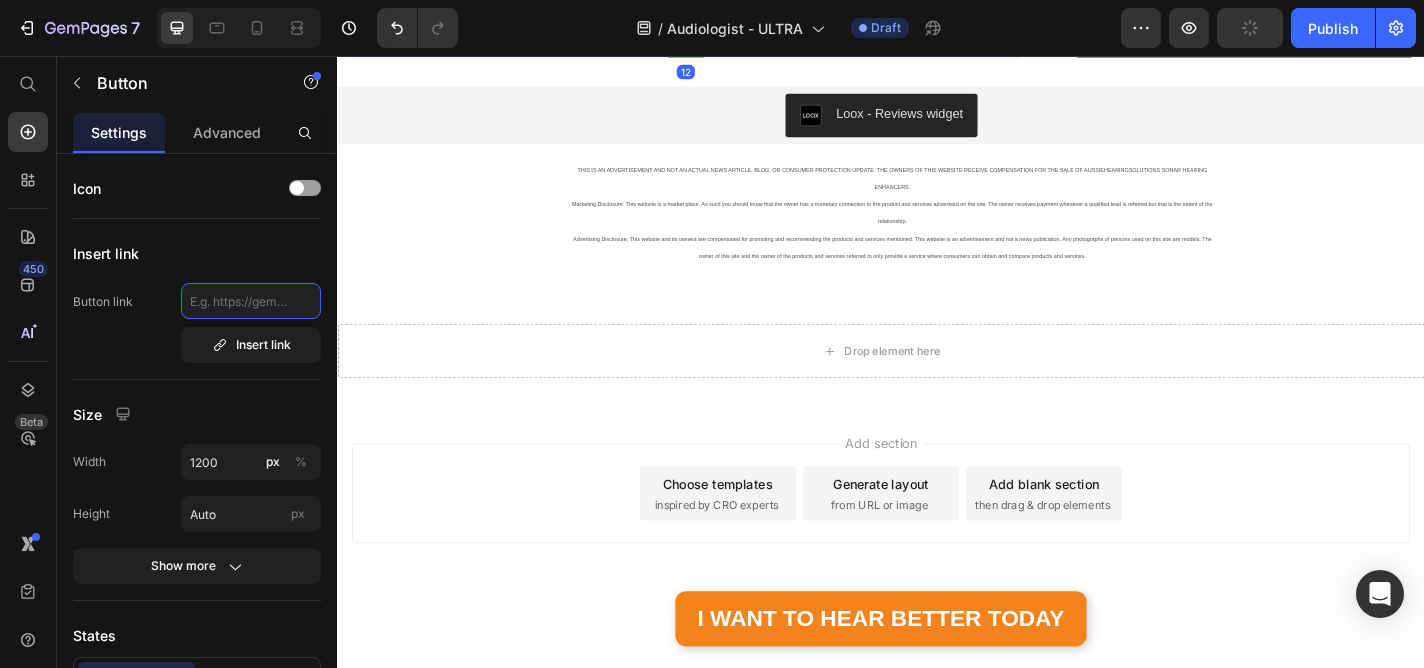 paste on "https://aussiehearingsolutions.com/products/sonar-ultra-1" 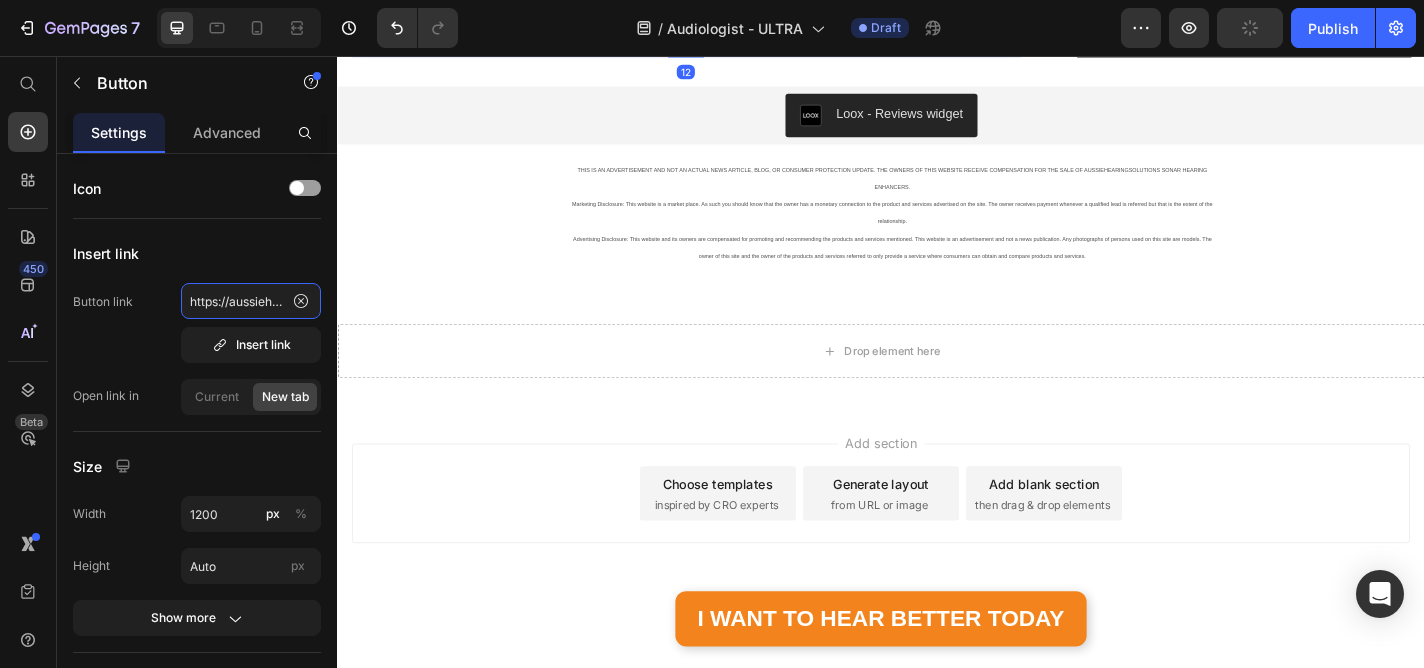 scroll, scrollTop: 0, scrollLeft: 232, axis: horizontal 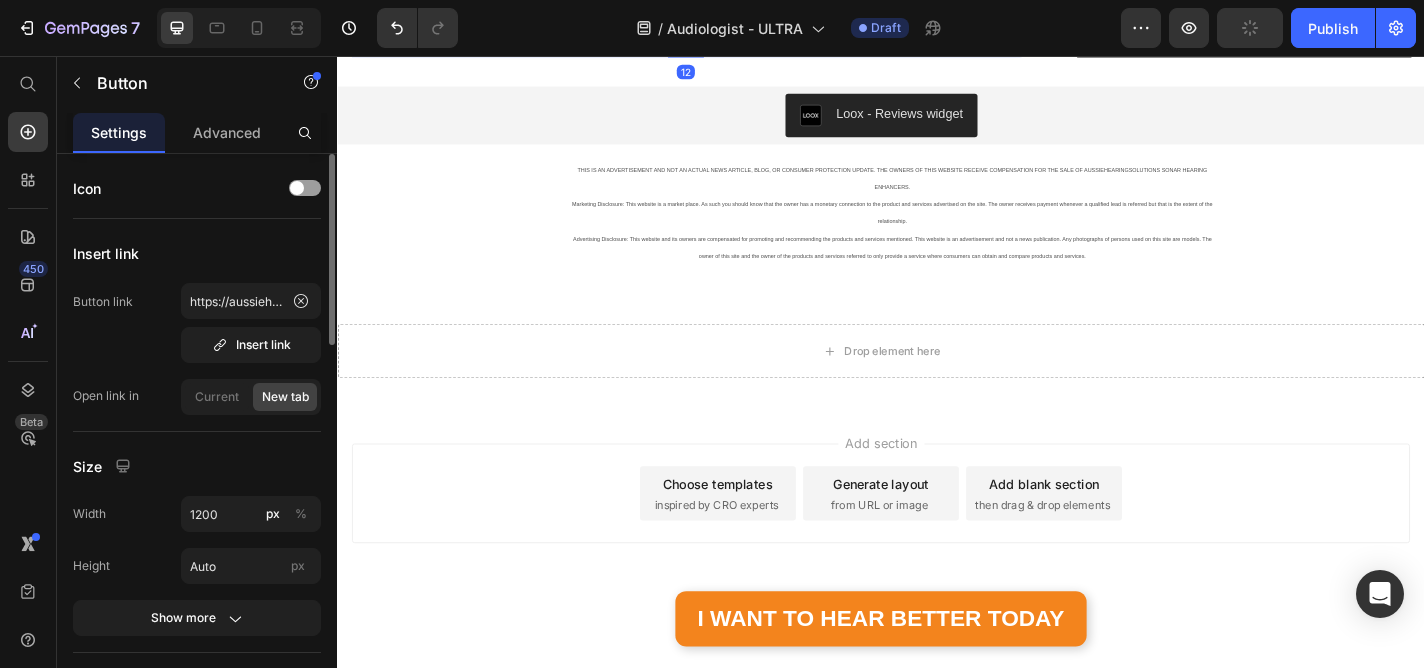 click on "Insert link" at bounding box center (197, 253) 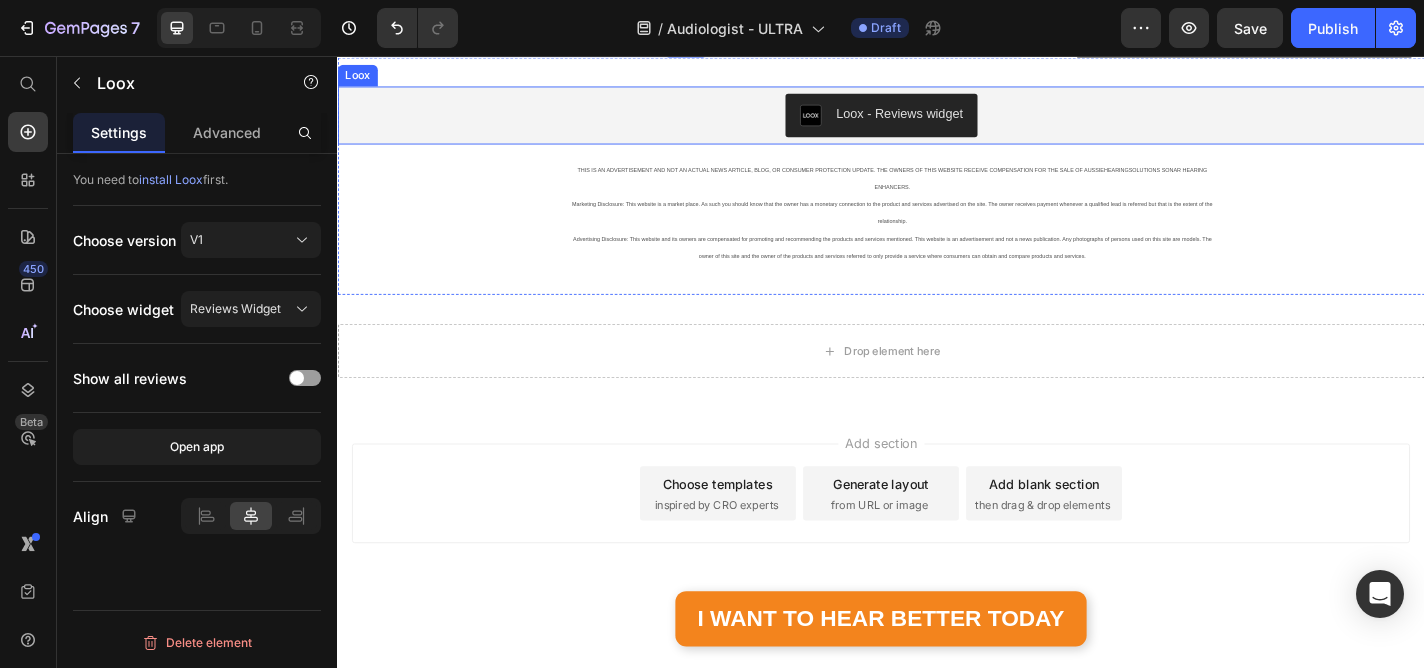 click on "Loox - Reviews widget" at bounding box center (937, 122) 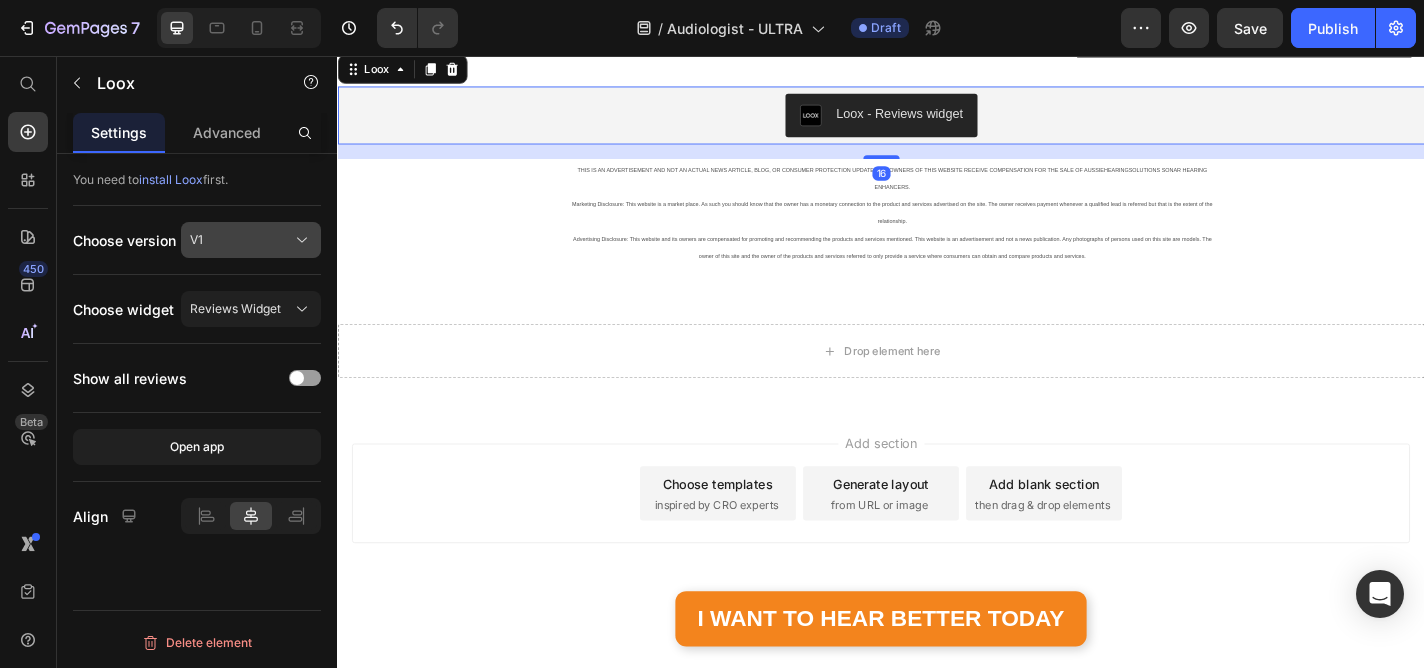 click on "V1" 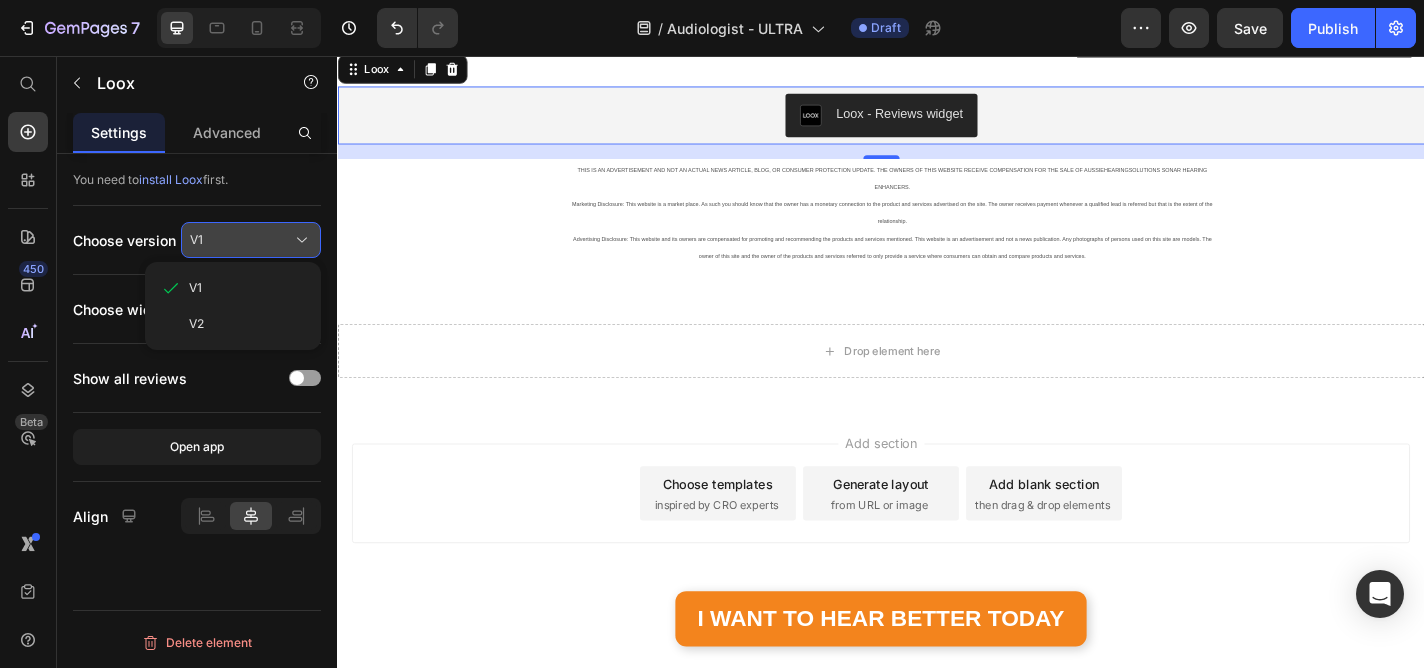 click on "V1" 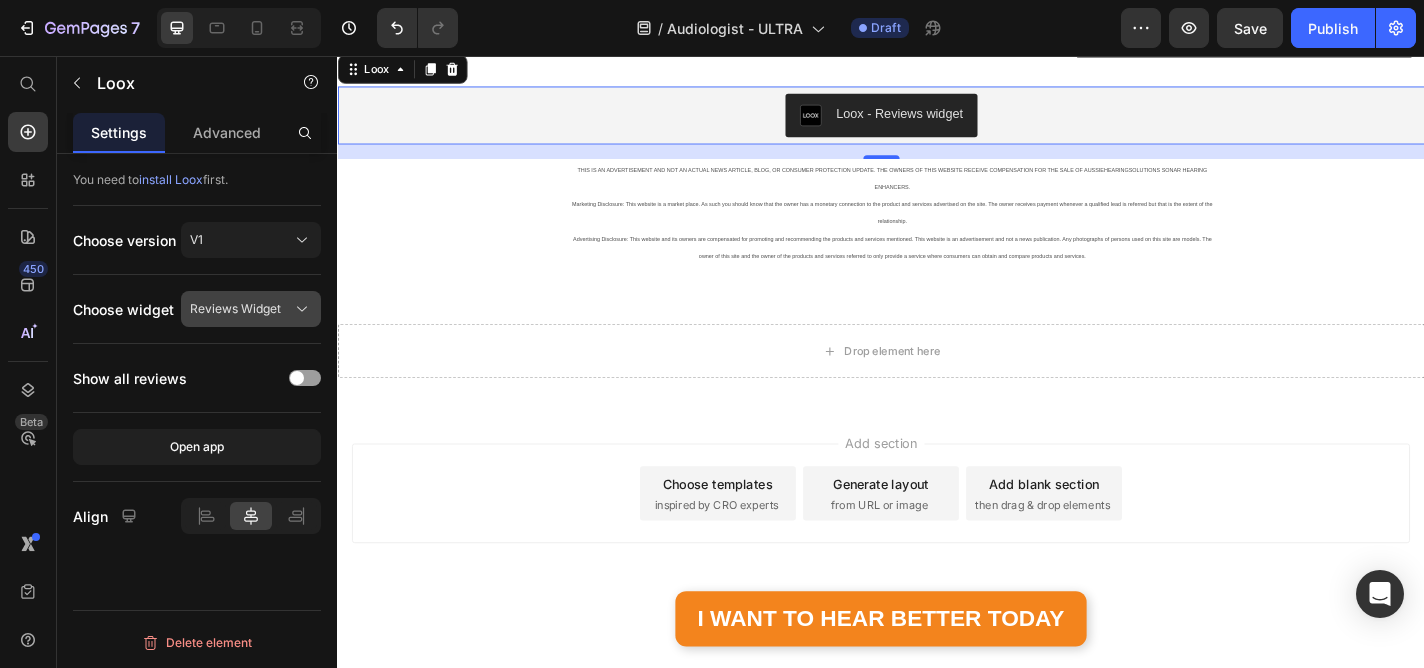 click on "Reviews Widget" 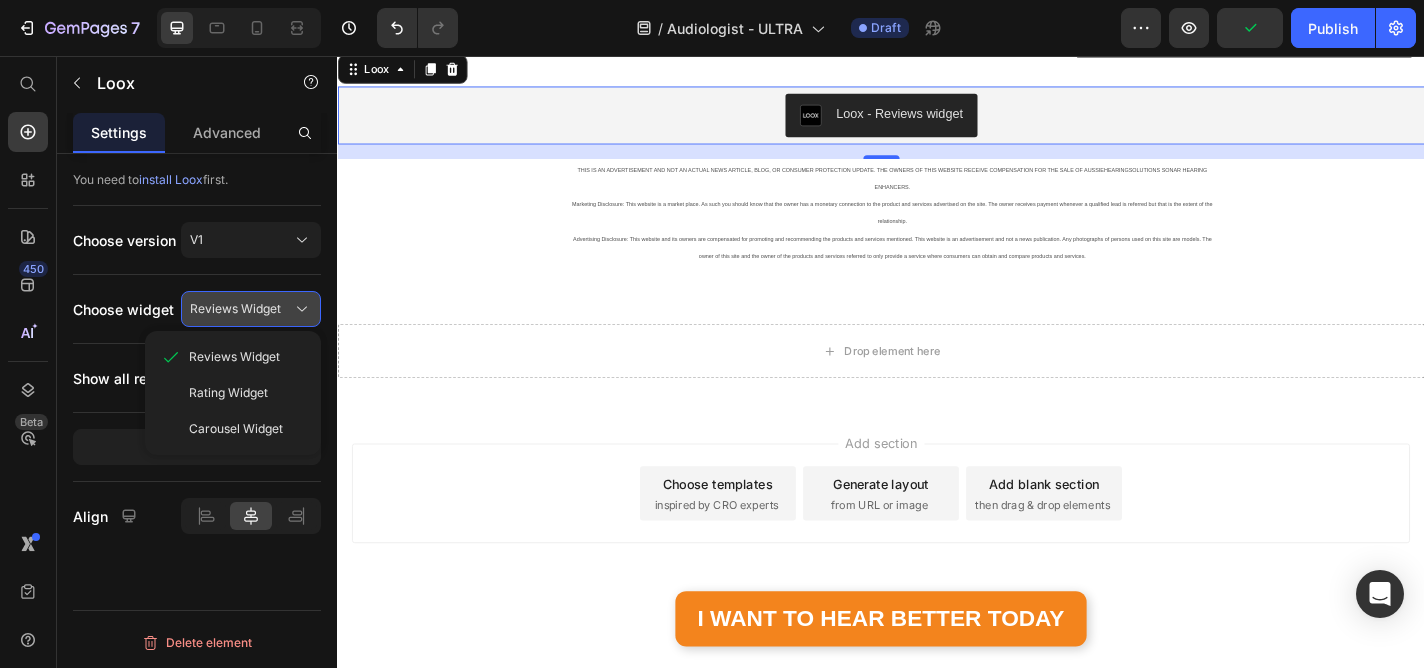 click on "Reviews Widget" 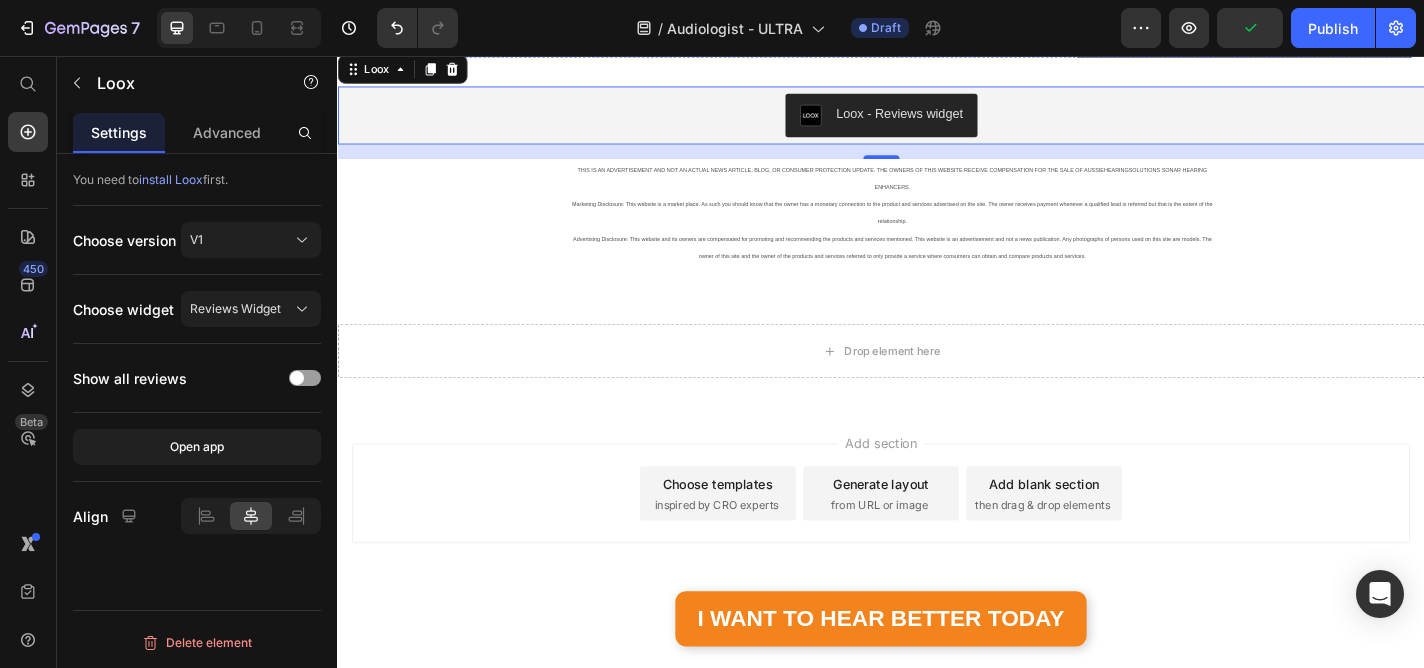click on "I WANT TO HEAR BETTER TODAY" at bounding box center [721, 15] 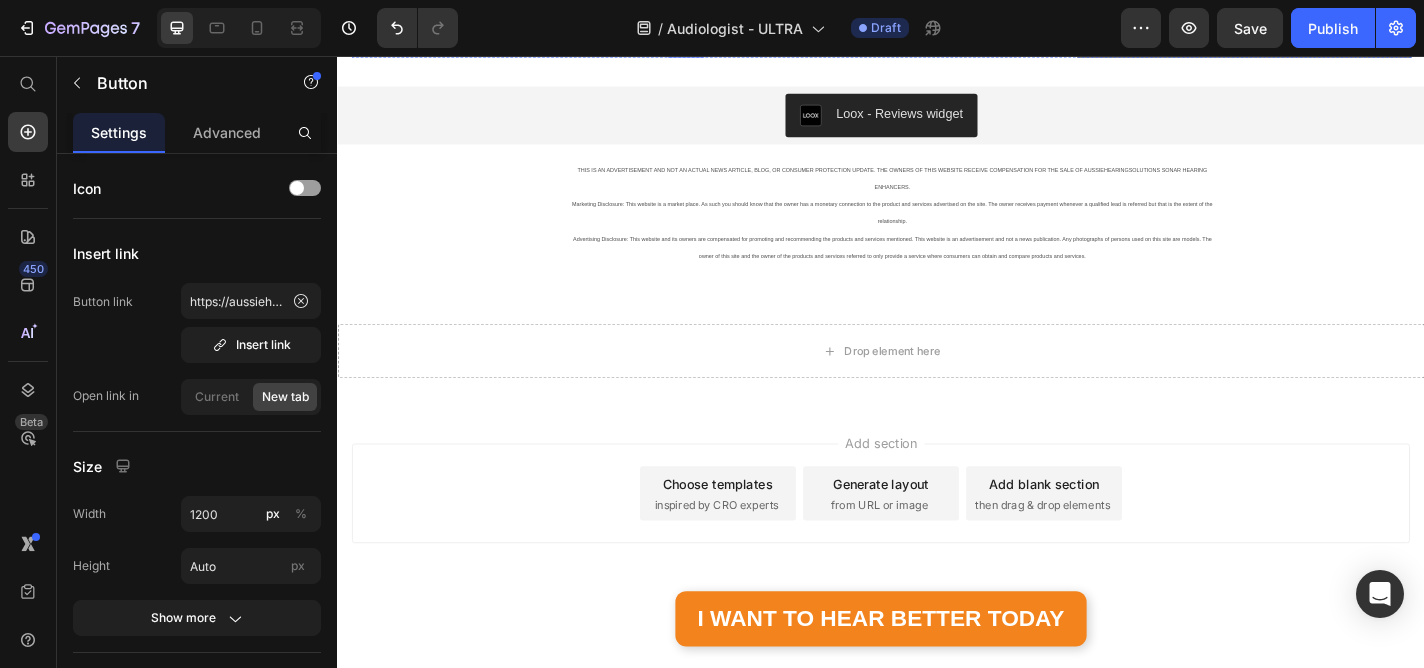 scroll, scrollTop: 5923, scrollLeft: 0, axis: vertical 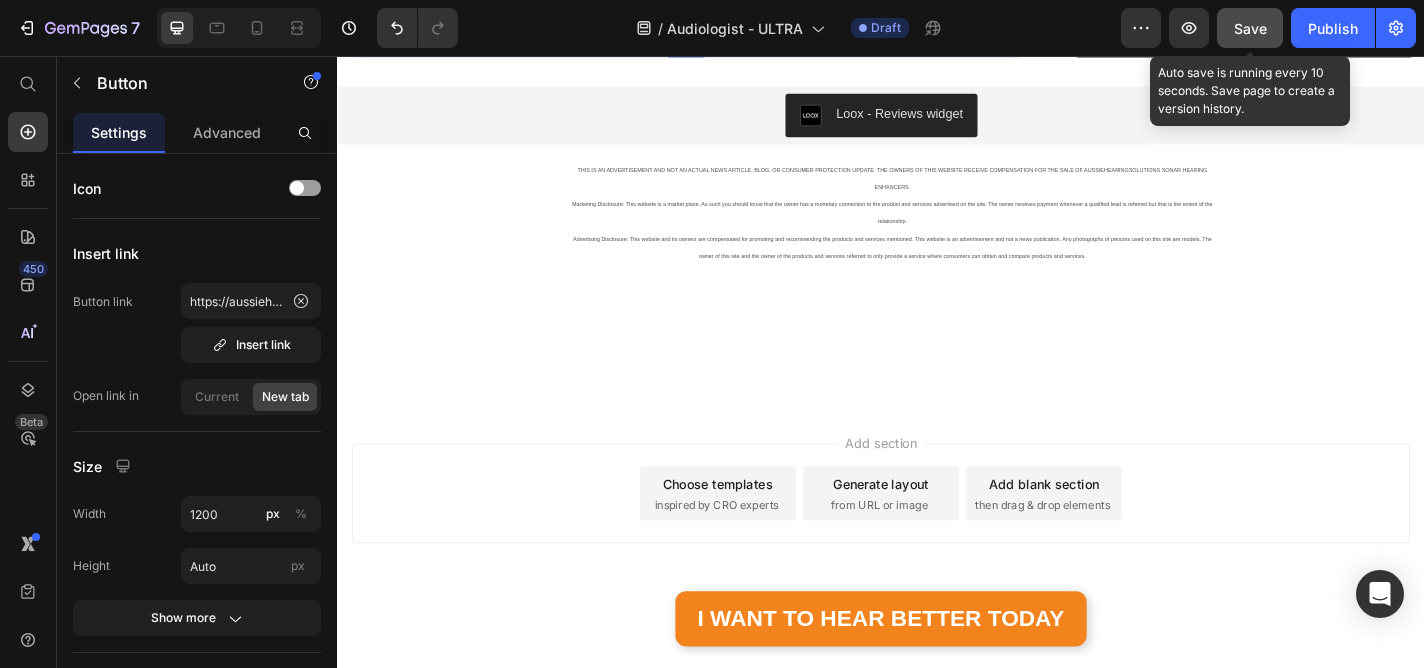 click on "Save" at bounding box center [1250, 28] 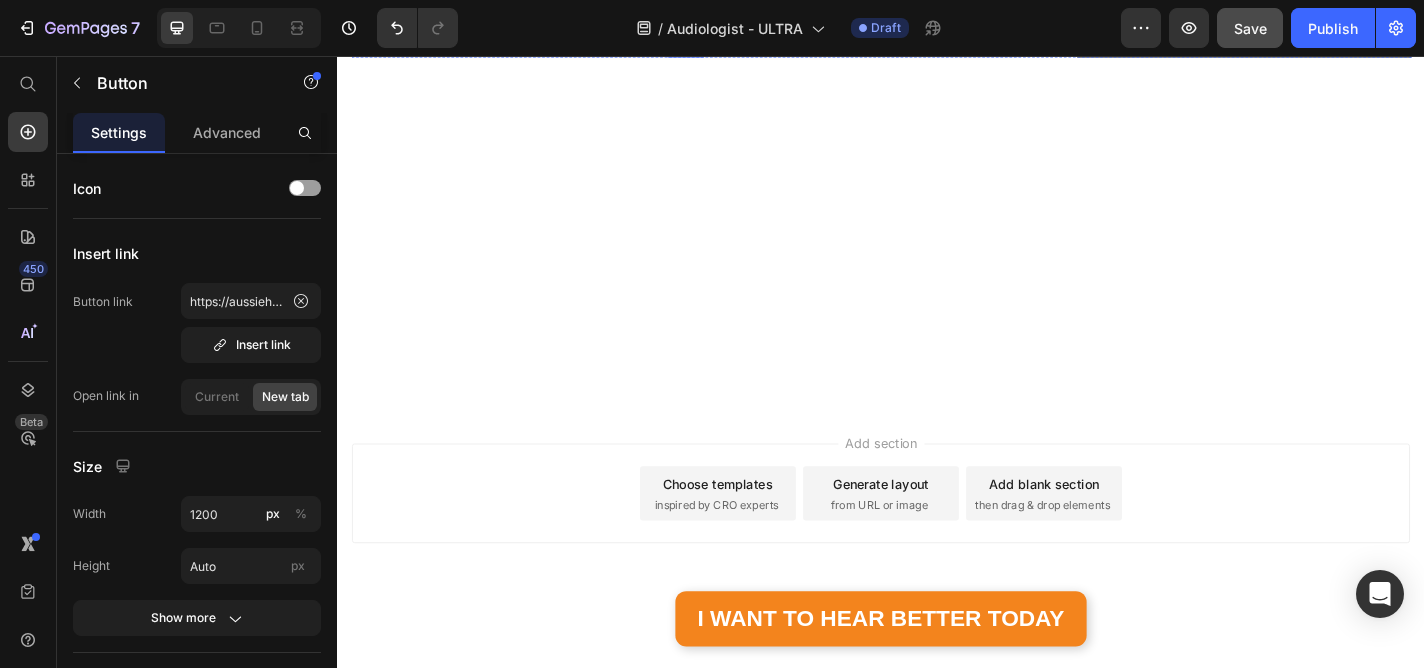 scroll, scrollTop: 4955, scrollLeft: 0, axis: vertical 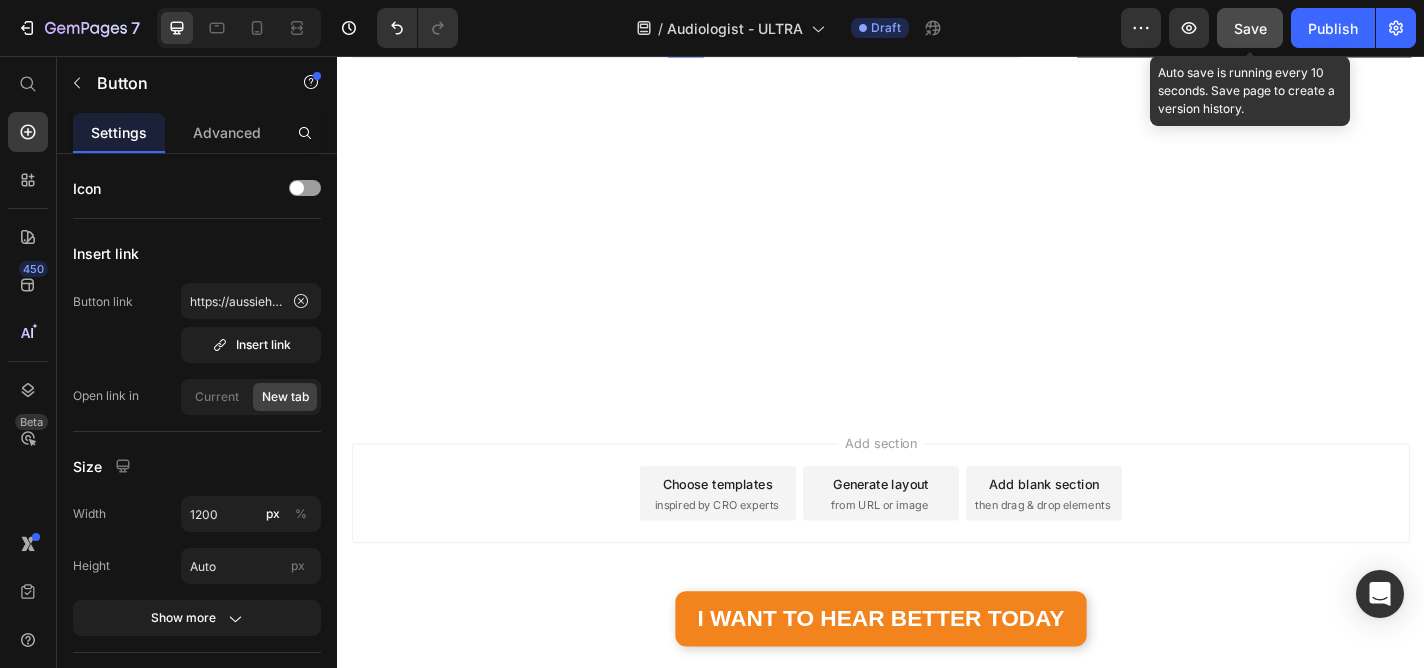 click on "Save" 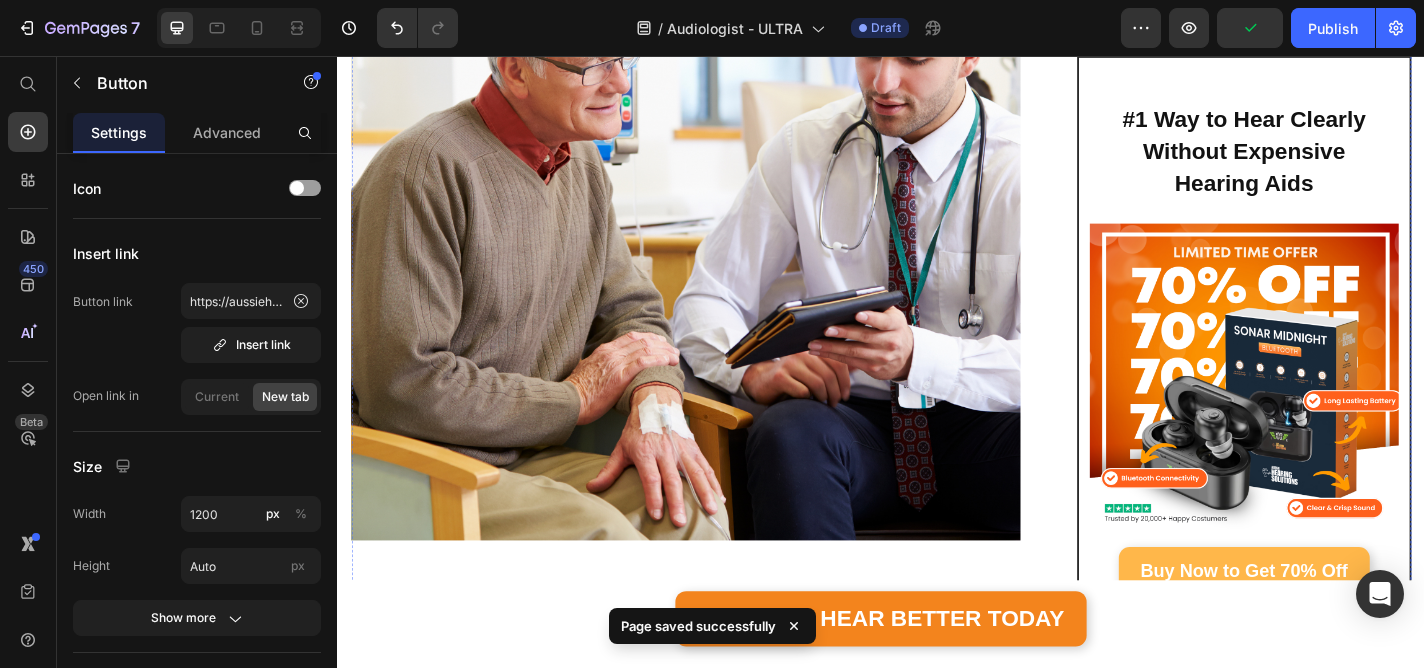 scroll, scrollTop: 1411, scrollLeft: 0, axis: vertical 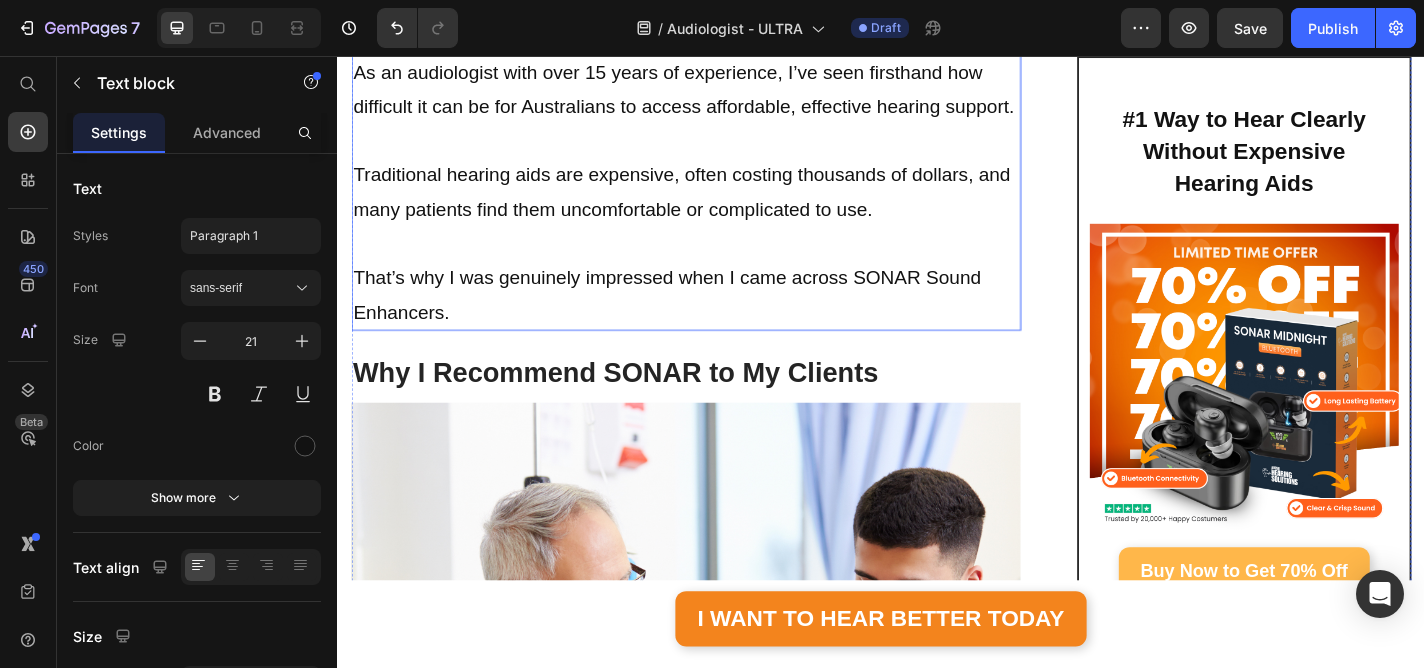 click on "That’s why I was genuinely impressed when I came across SONAR Sound Enhancers." at bounding box center (721, 321) 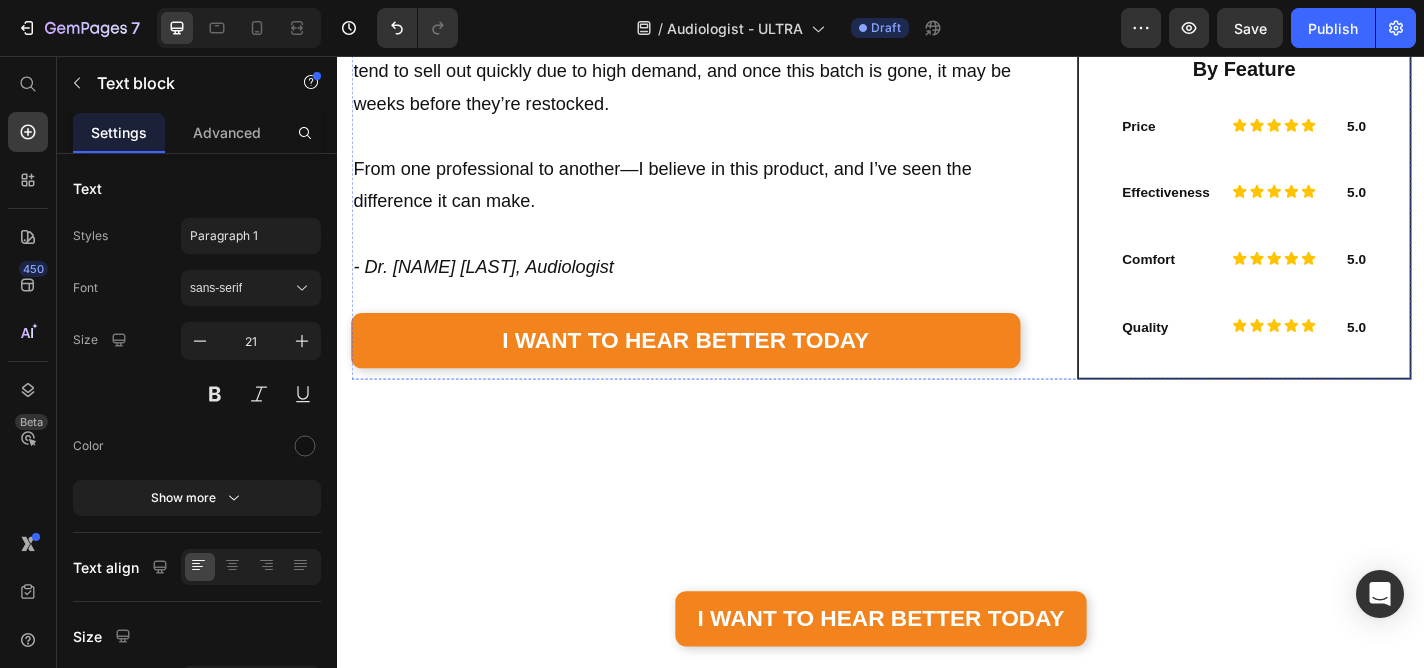 scroll, scrollTop: 4319, scrollLeft: 0, axis: vertical 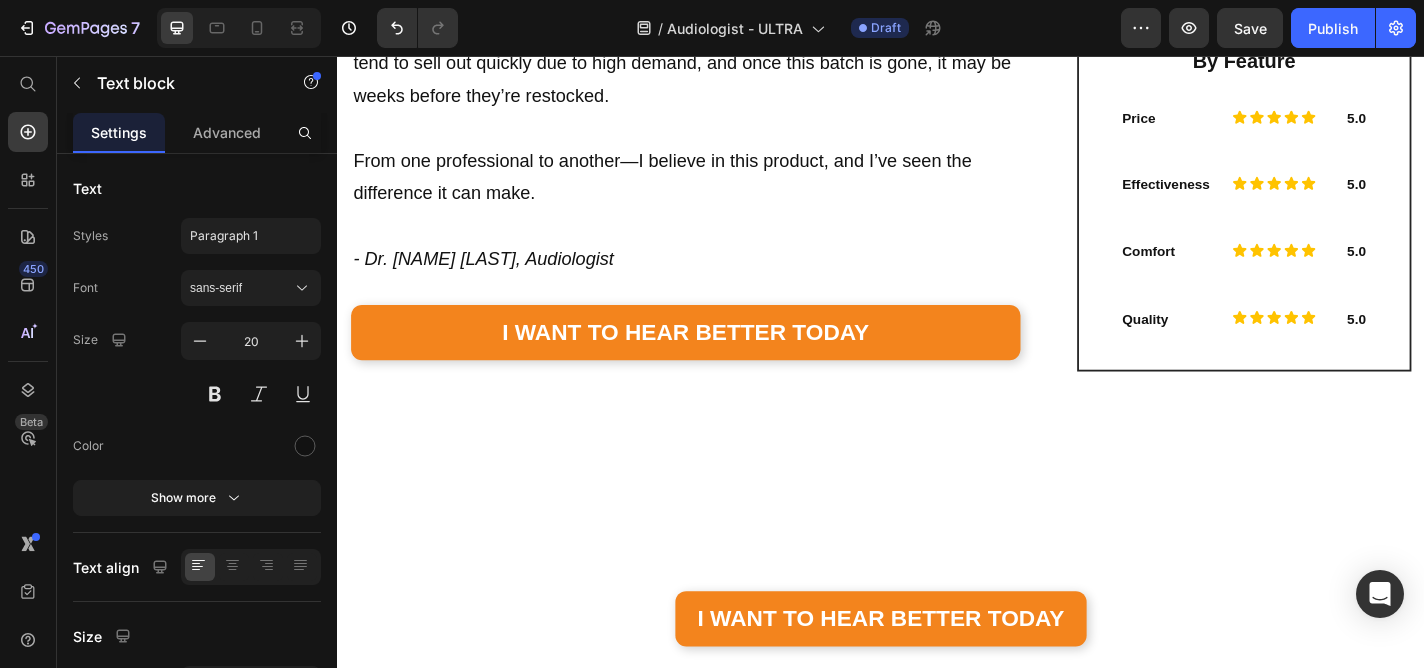 click on "$300" at bounding box center (979, -977) 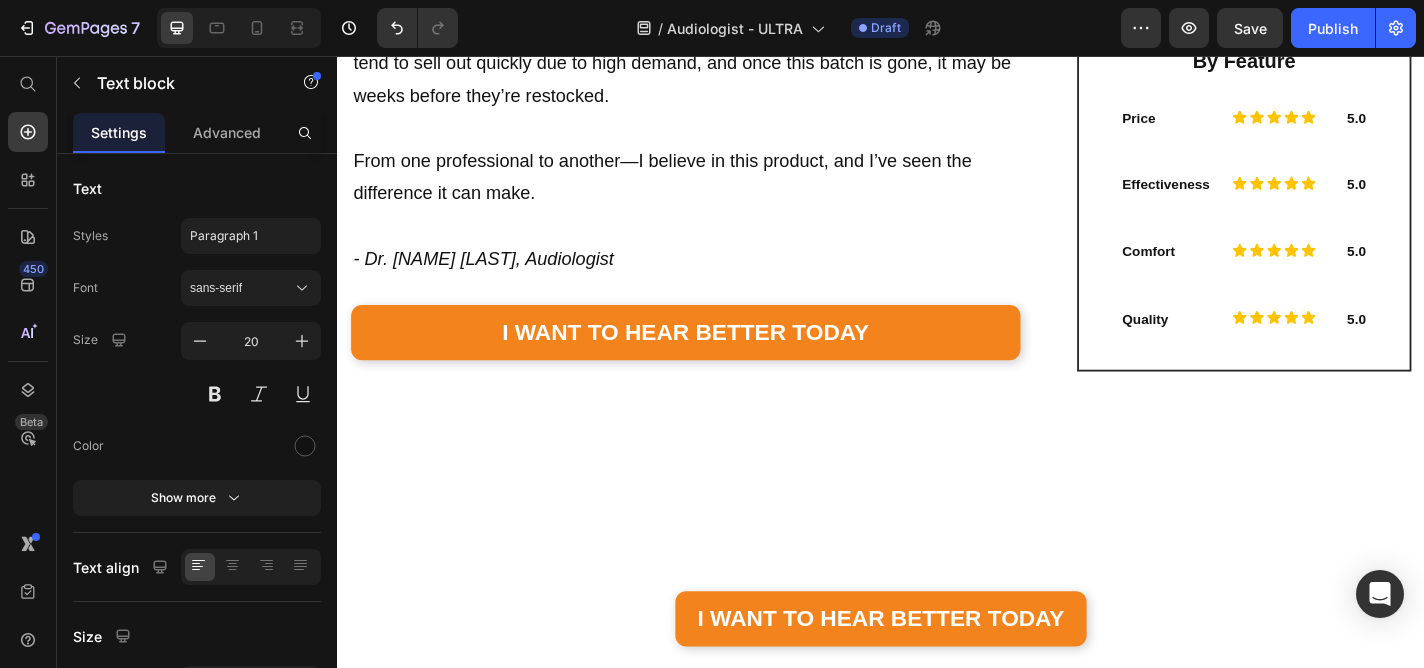 click on "$300" at bounding box center (979, -977) 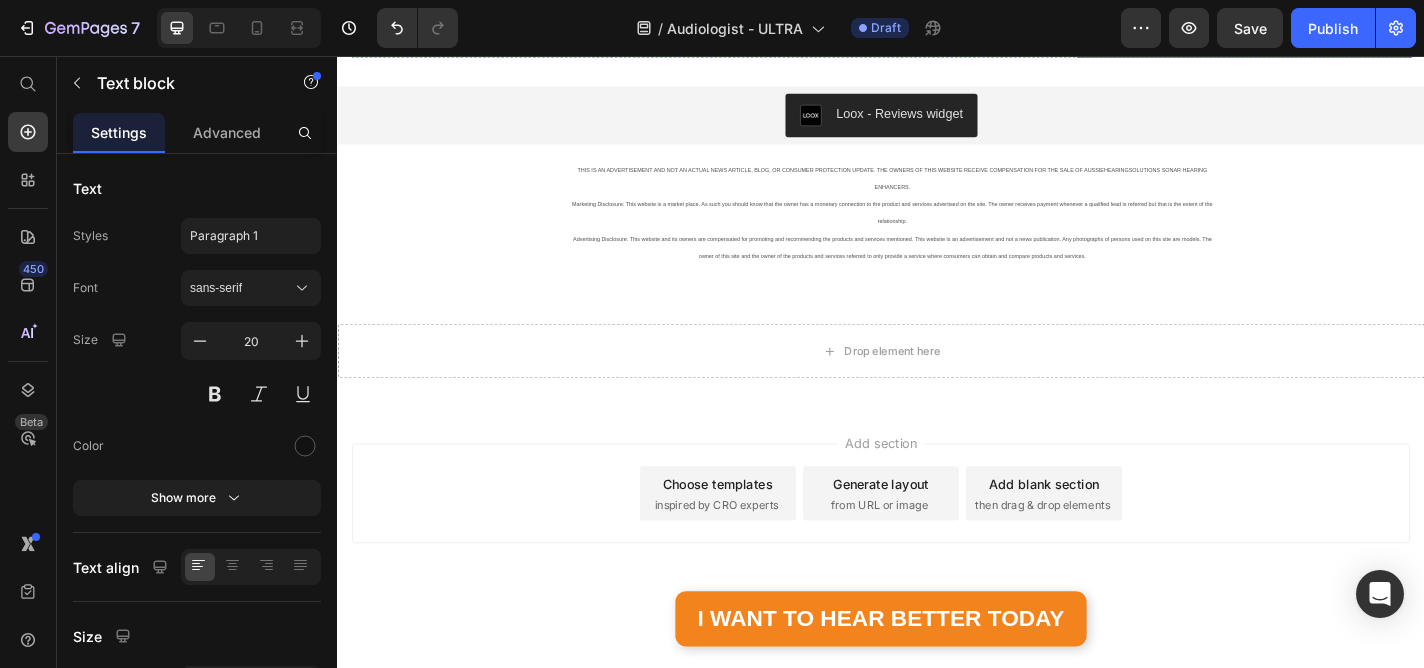 scroll, scrollTop: 6454, scrollLeft: 0, axis: vertical 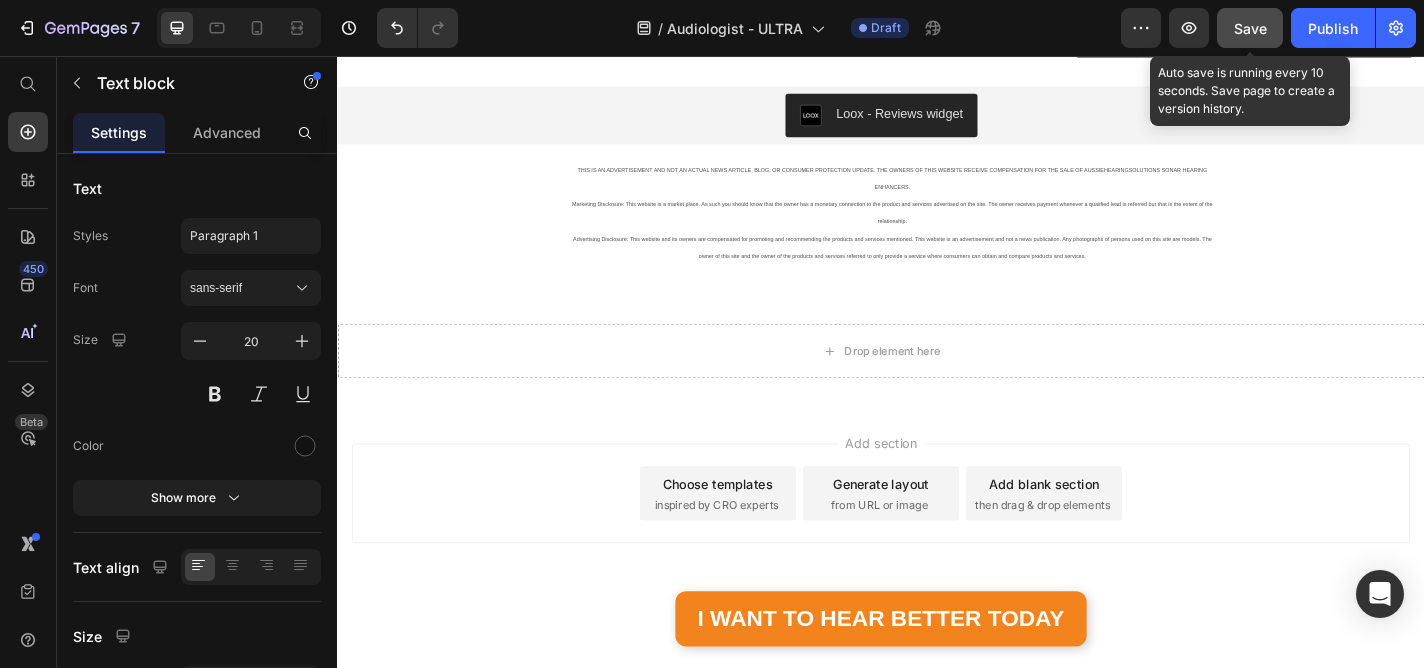 click on "Save" 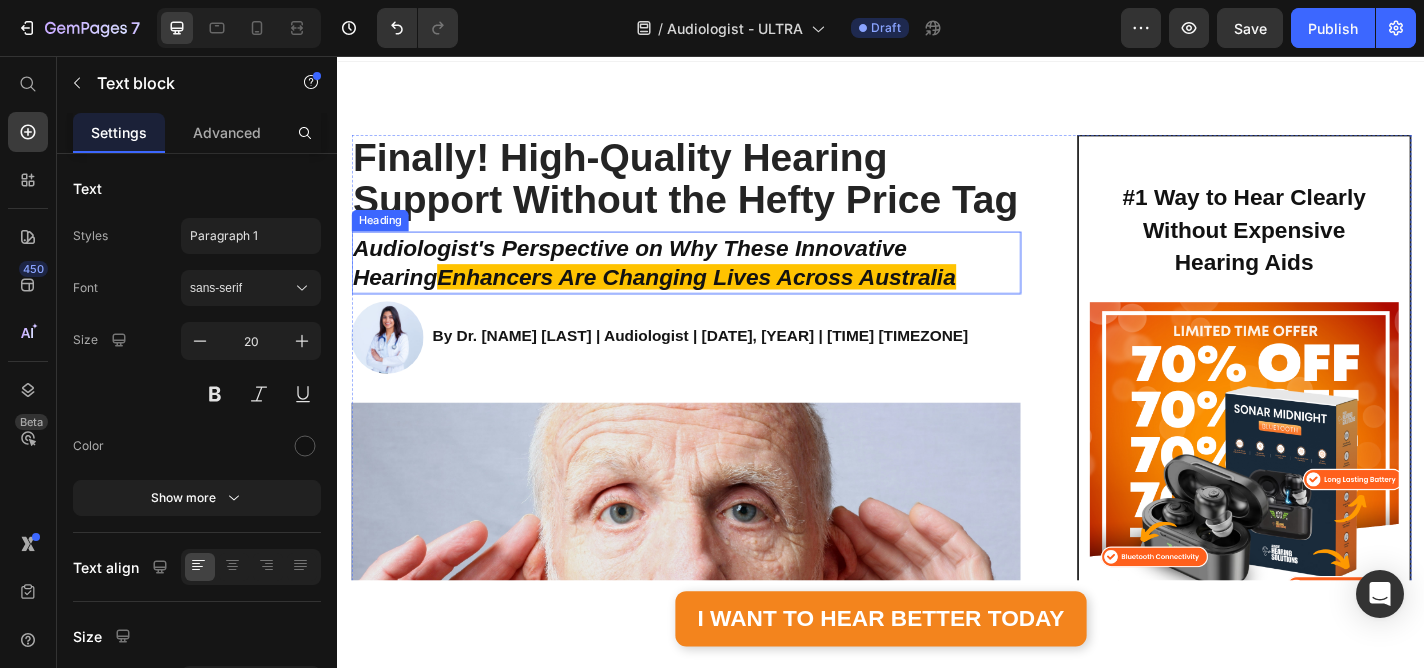 scroll, scrollTop: 0, scrollLeft: 0, axis: both 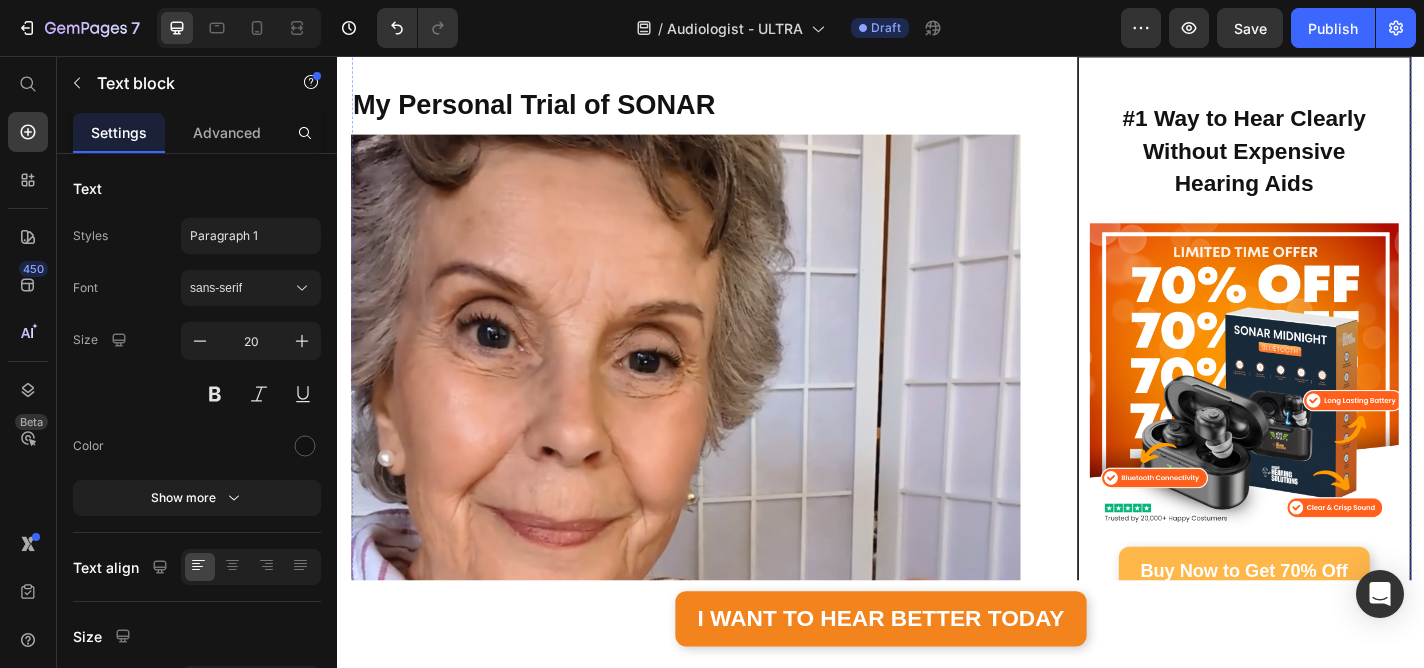 click at bounding box center [721, -232] 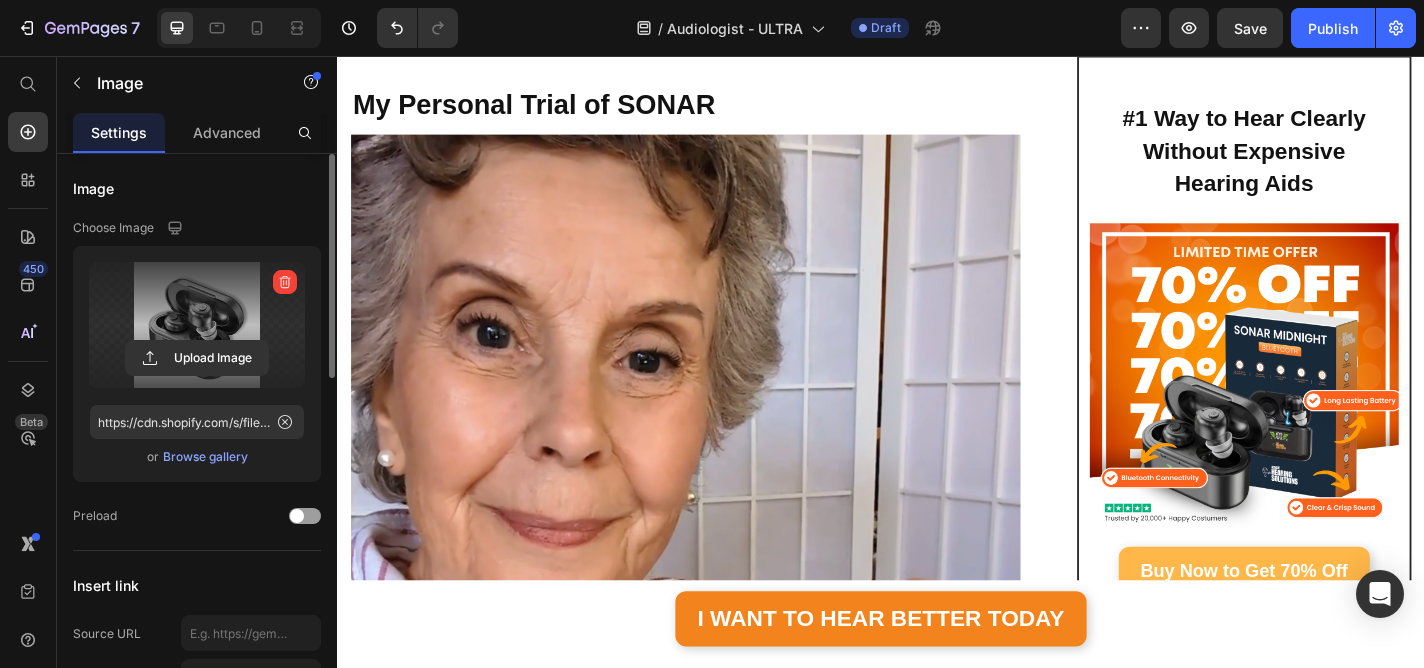 click at bounding box center [285, 282] 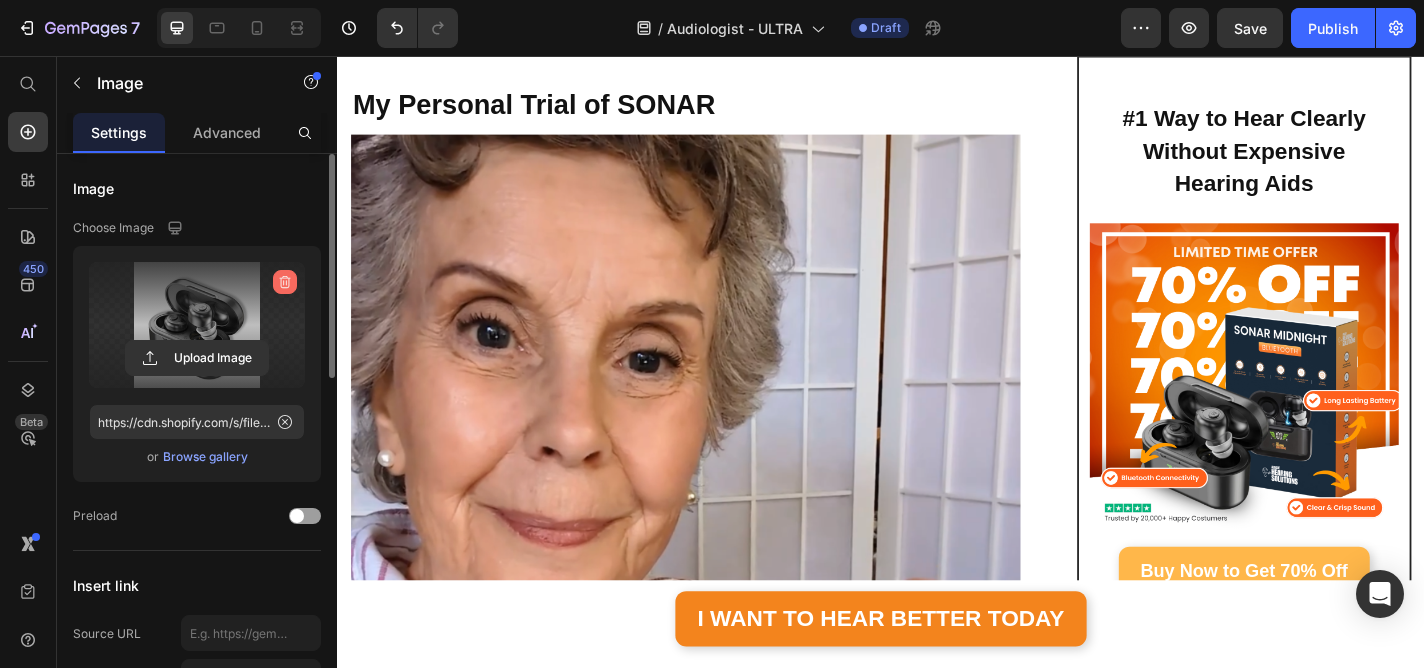 click at bounding box center (285, 282) 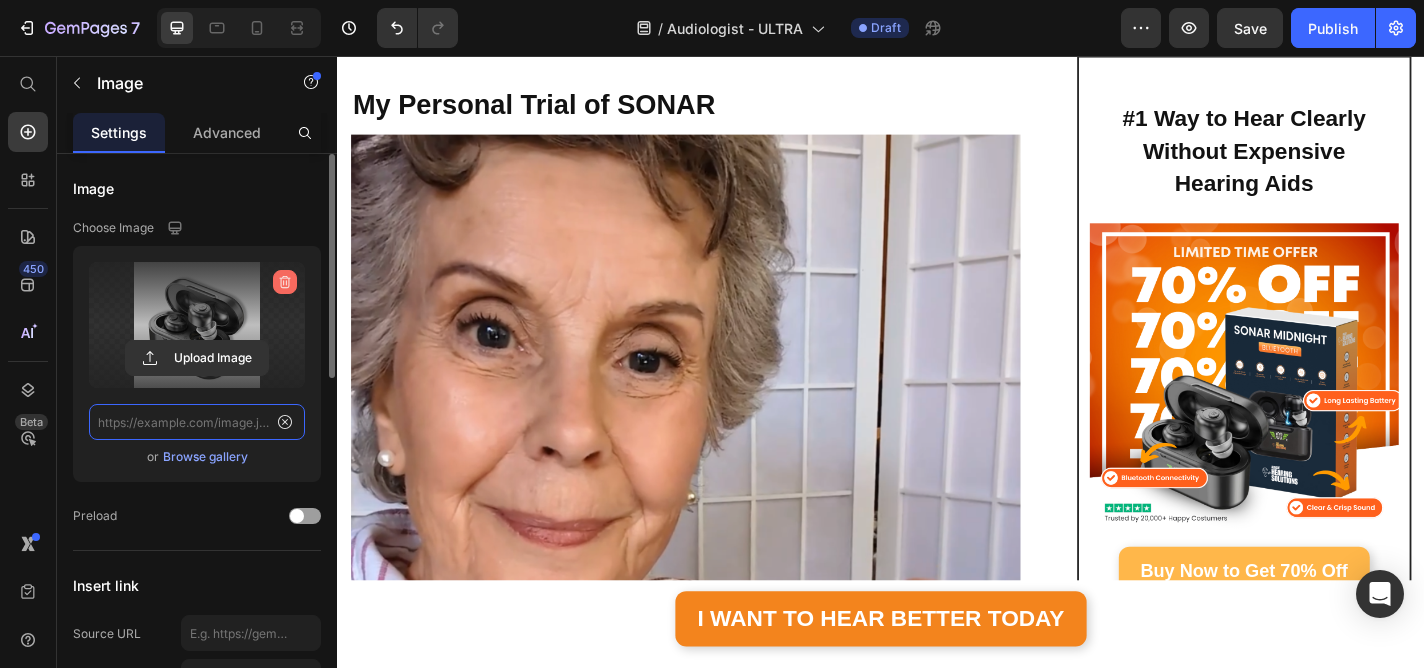 scroll, scrollTop: 0, scrollLeft: 0, axis: both 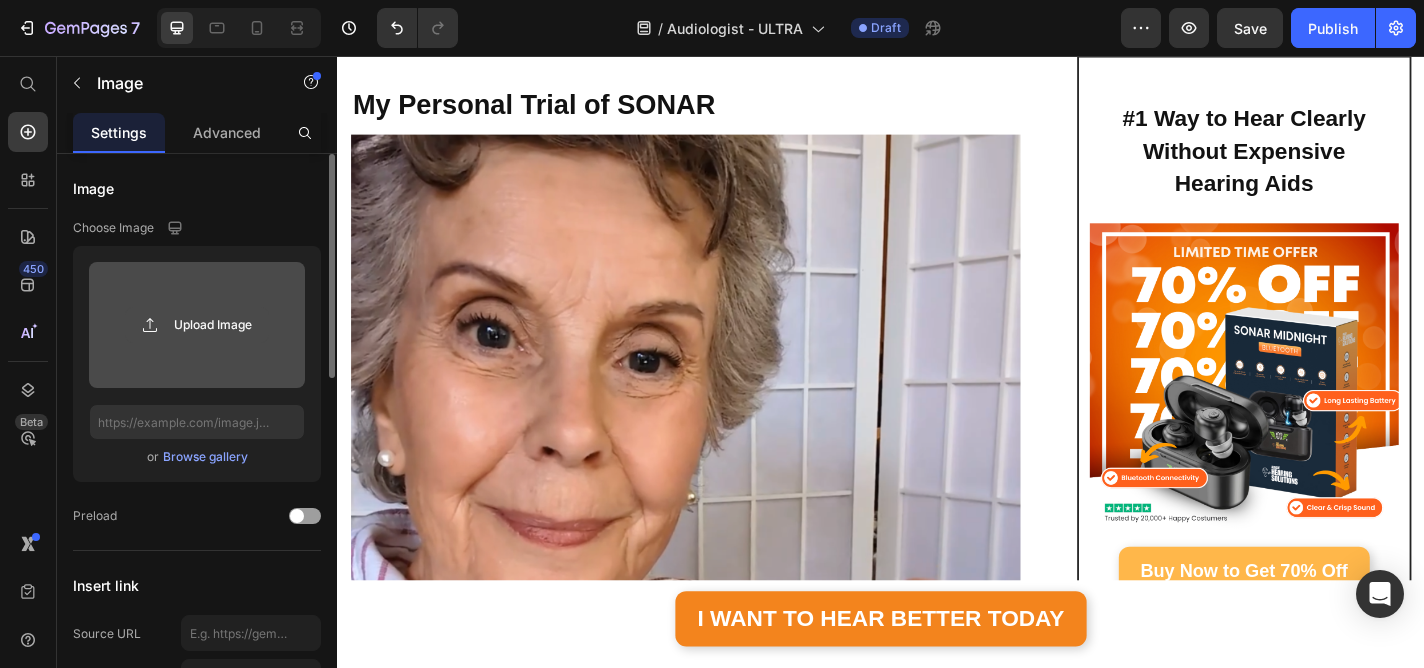 click on "Upload Image" at bounding box center [197, 325] 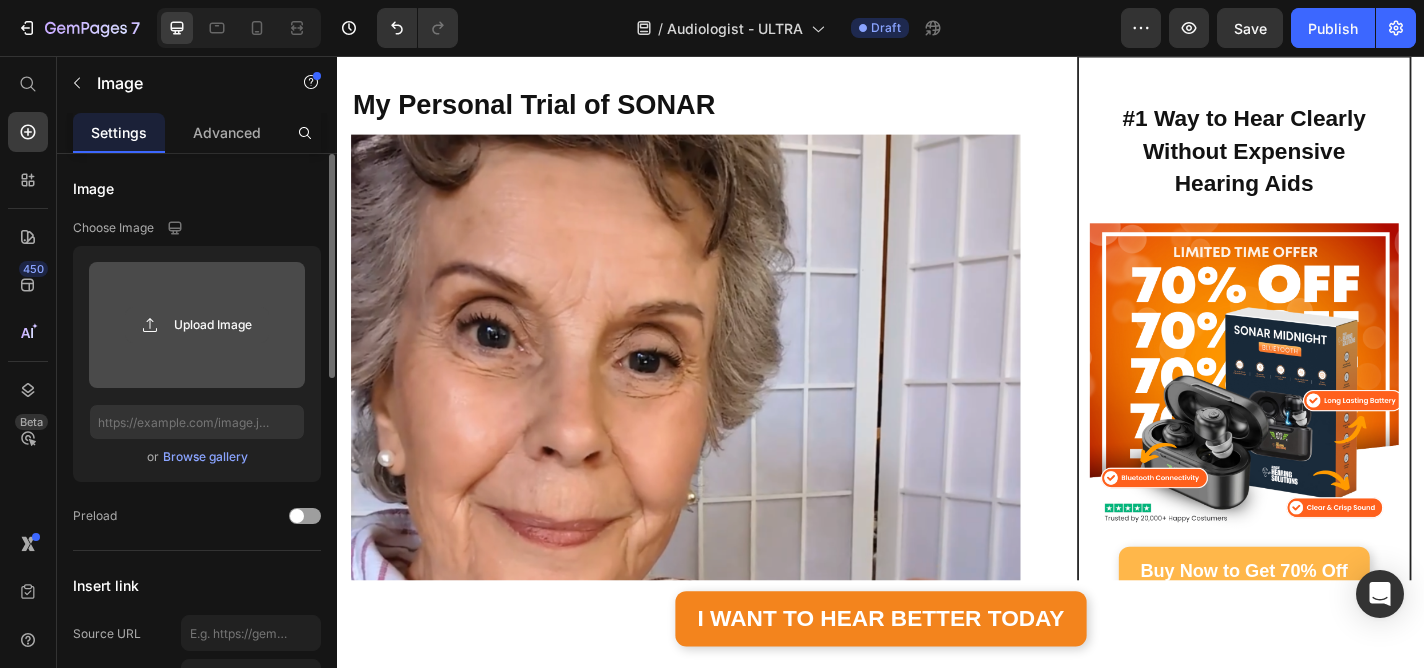click 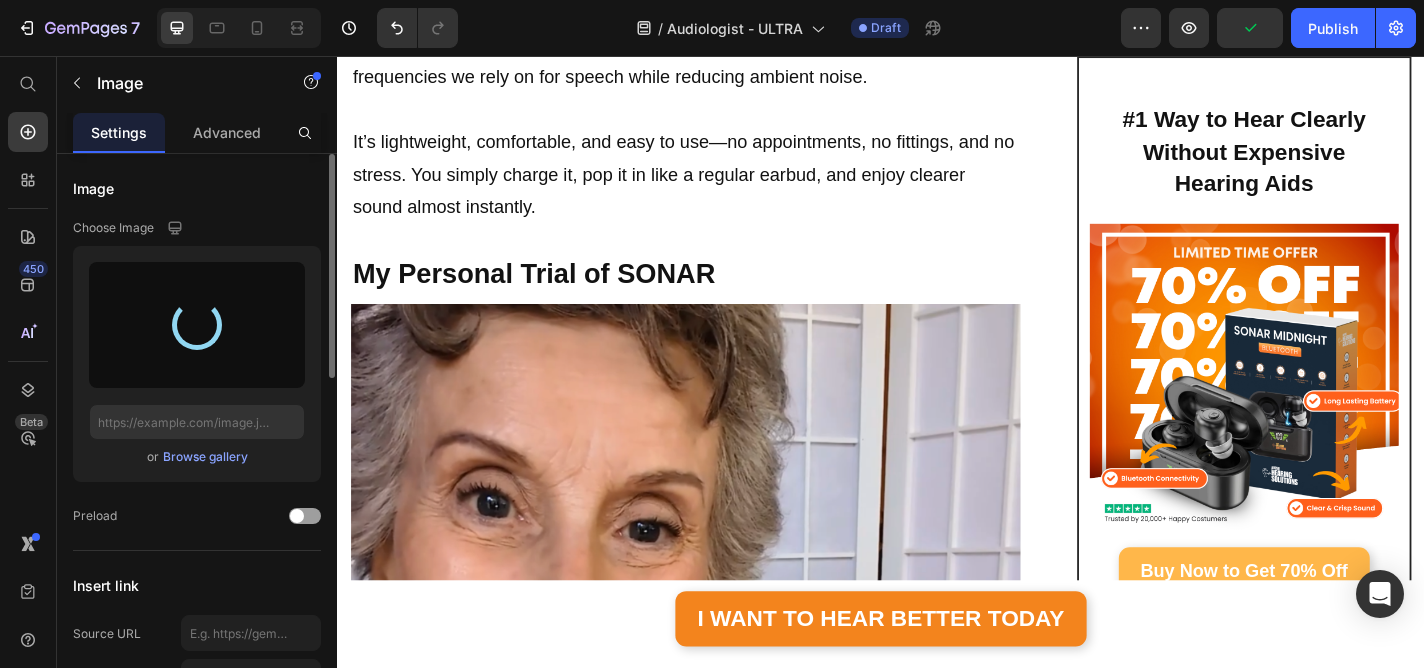 type on "https://cdn.shopify.com/s/files/1/0591/6013/3695/files/gempages_559210303552750573-f70e7f60-4758-4c1a-bc63-75670e7452a7.png" 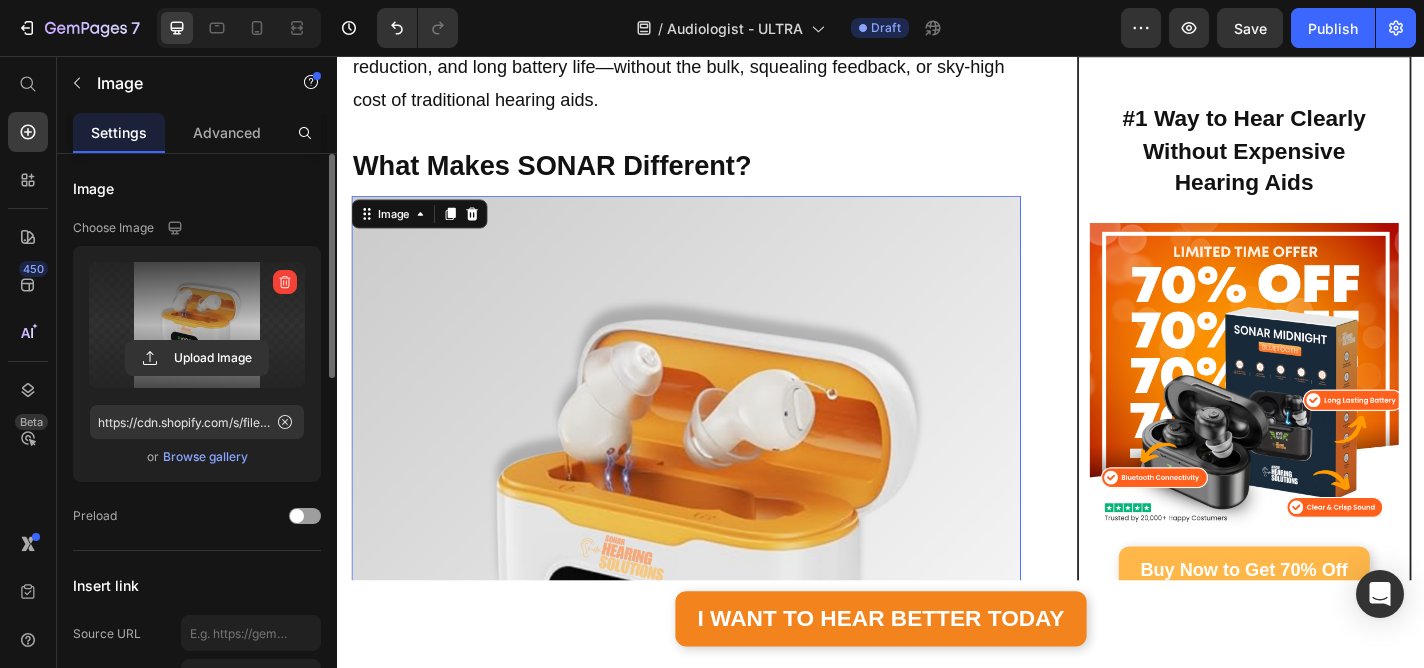scroll, scrollTop: 2520, scrollLeft: 0, axis: vertical 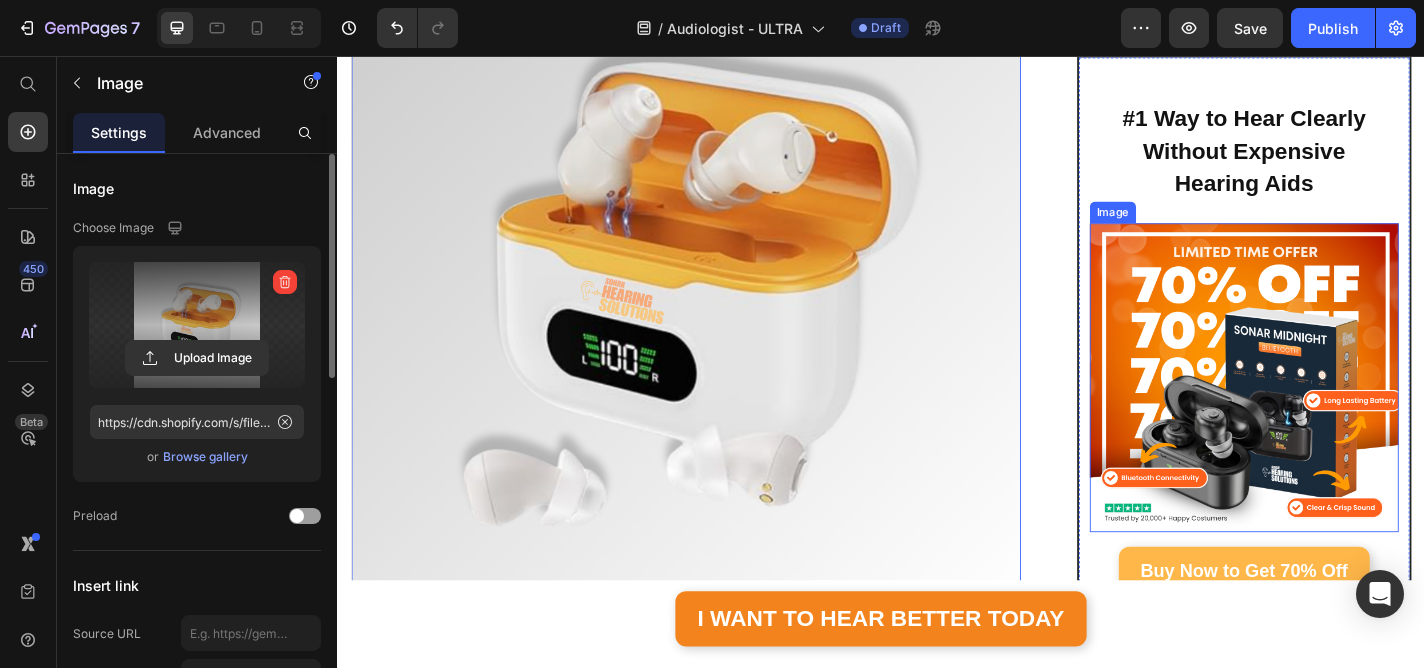 click at bounding box center (1337, 411) 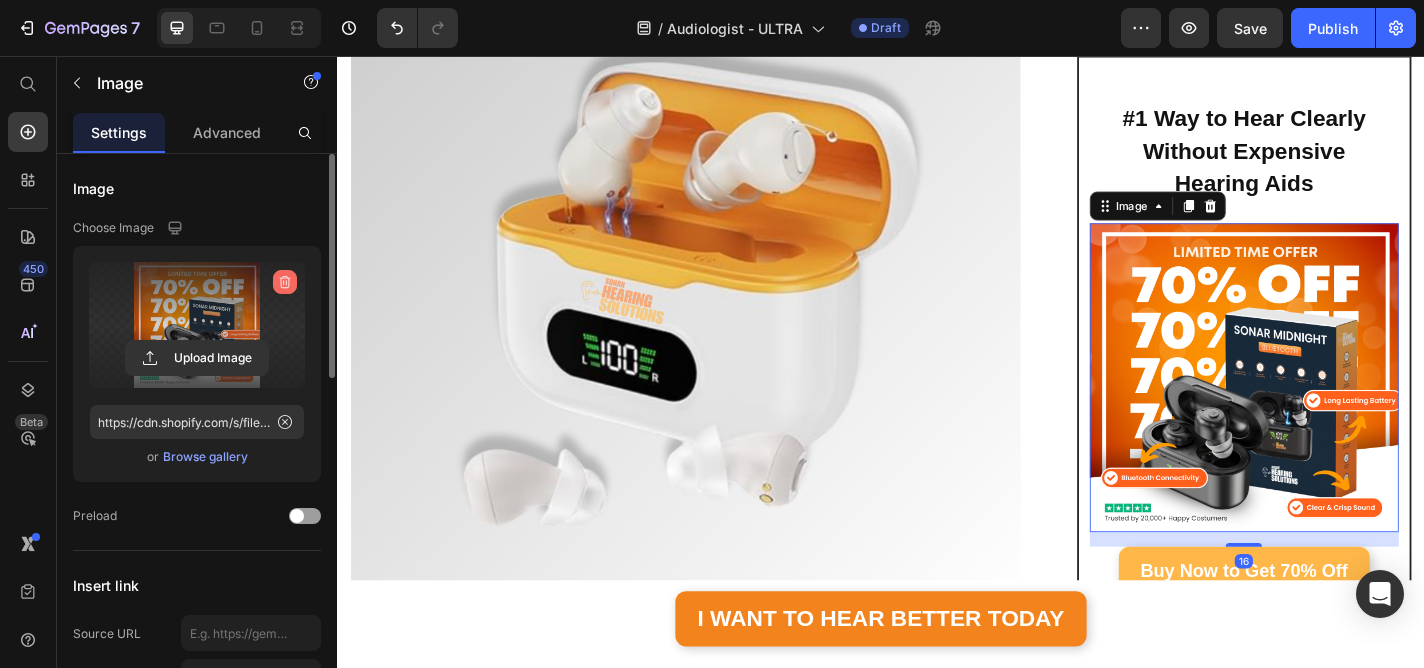 click 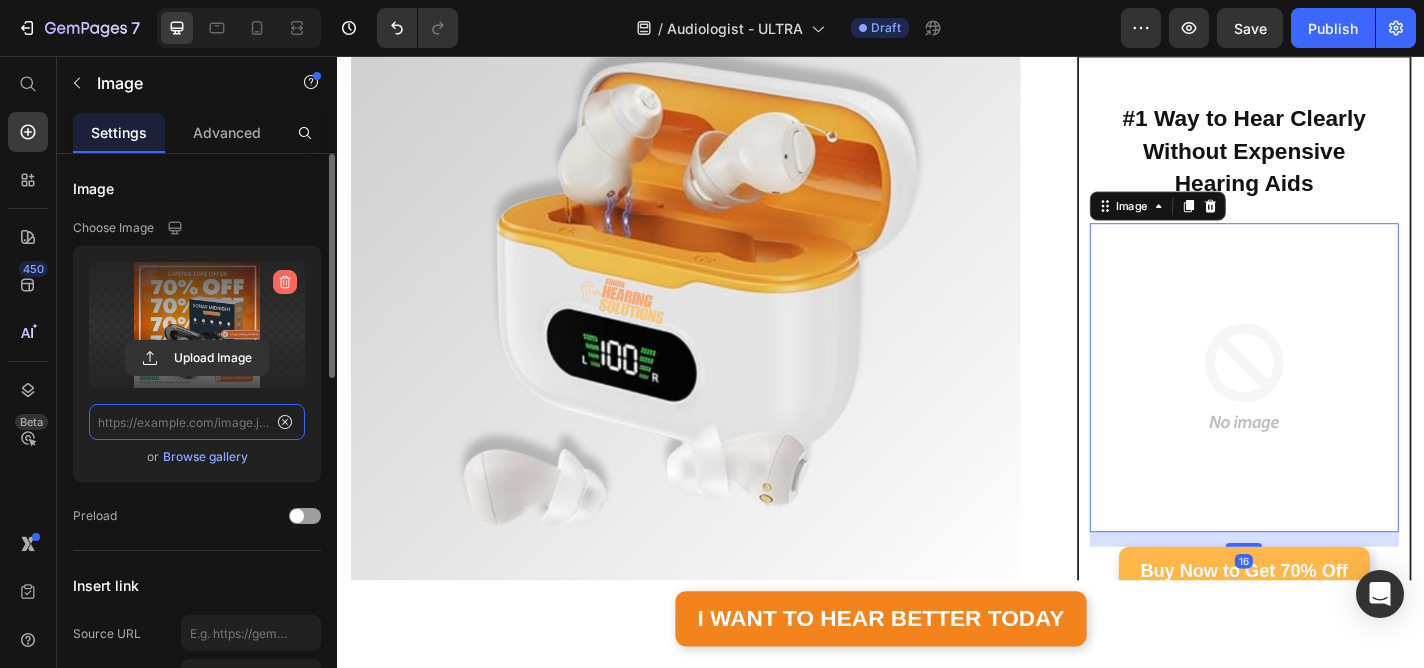 scroll, scrollTop: 0, scrollLeft: 0, axis: both 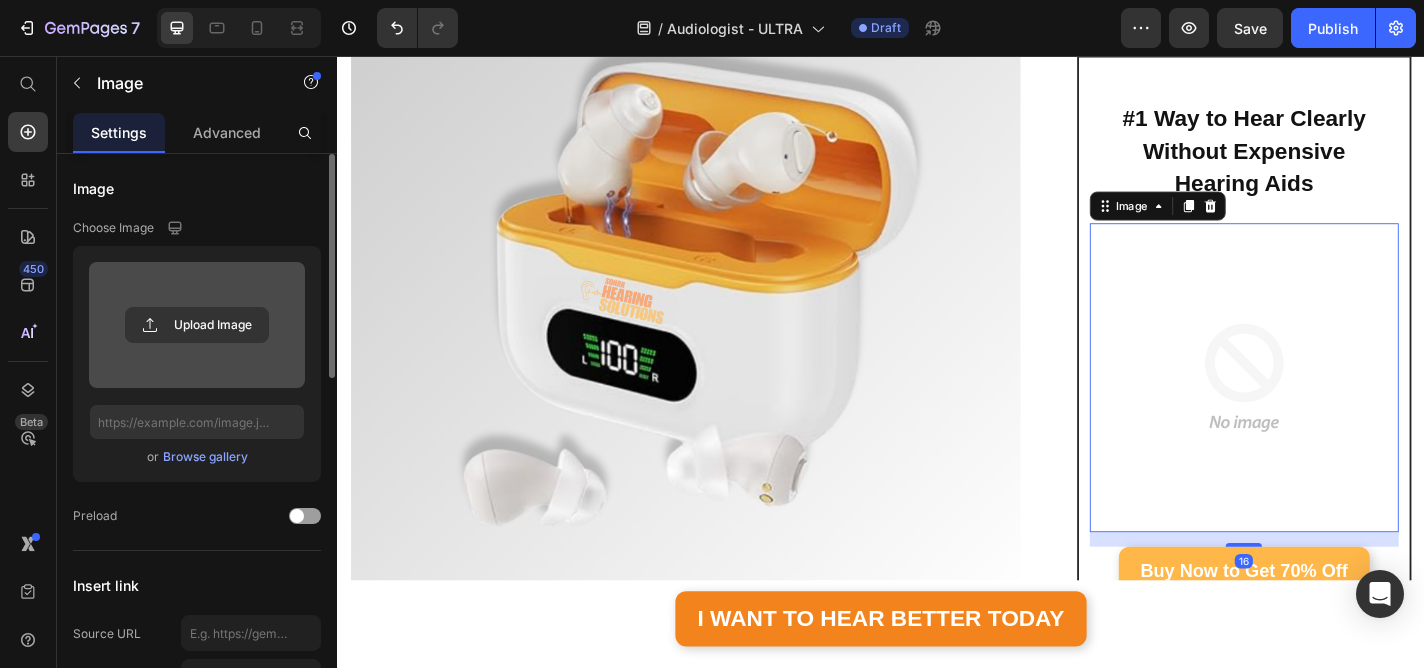click at bounding box center [197, 325] 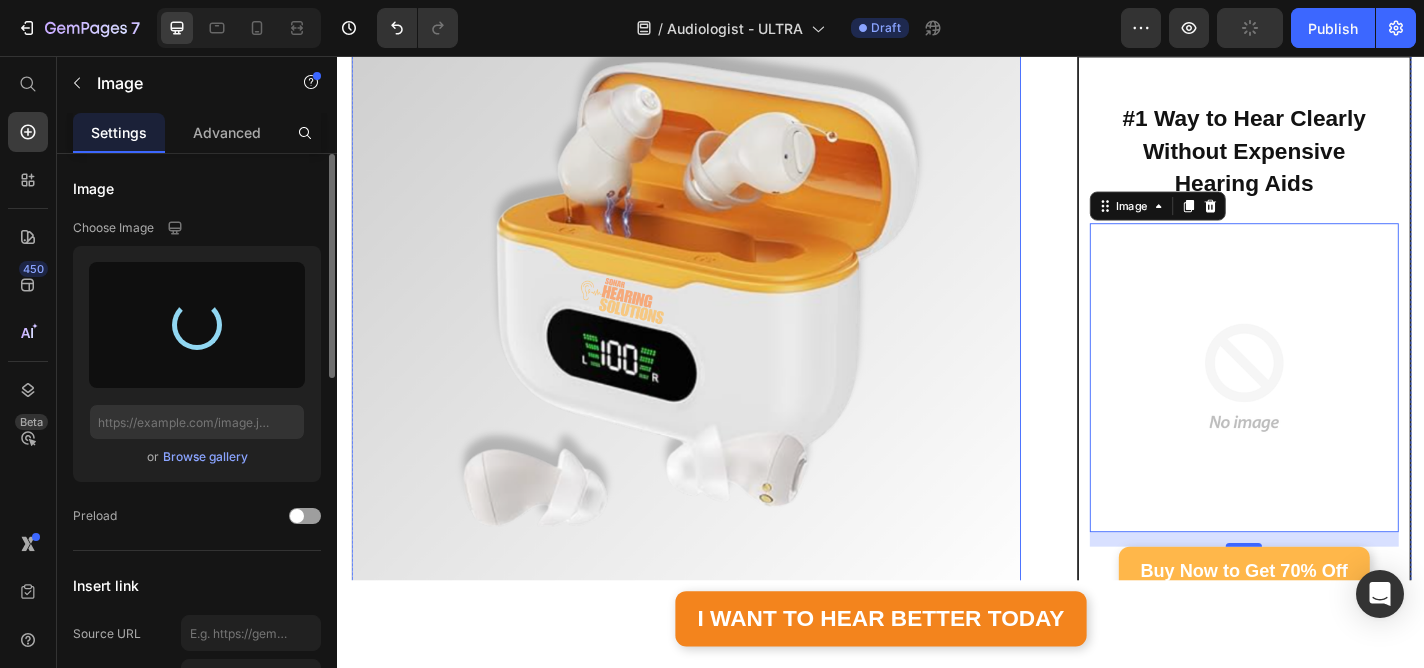 scroll, scrollTop: 2629, scrollLeft: 0, axis: vertical 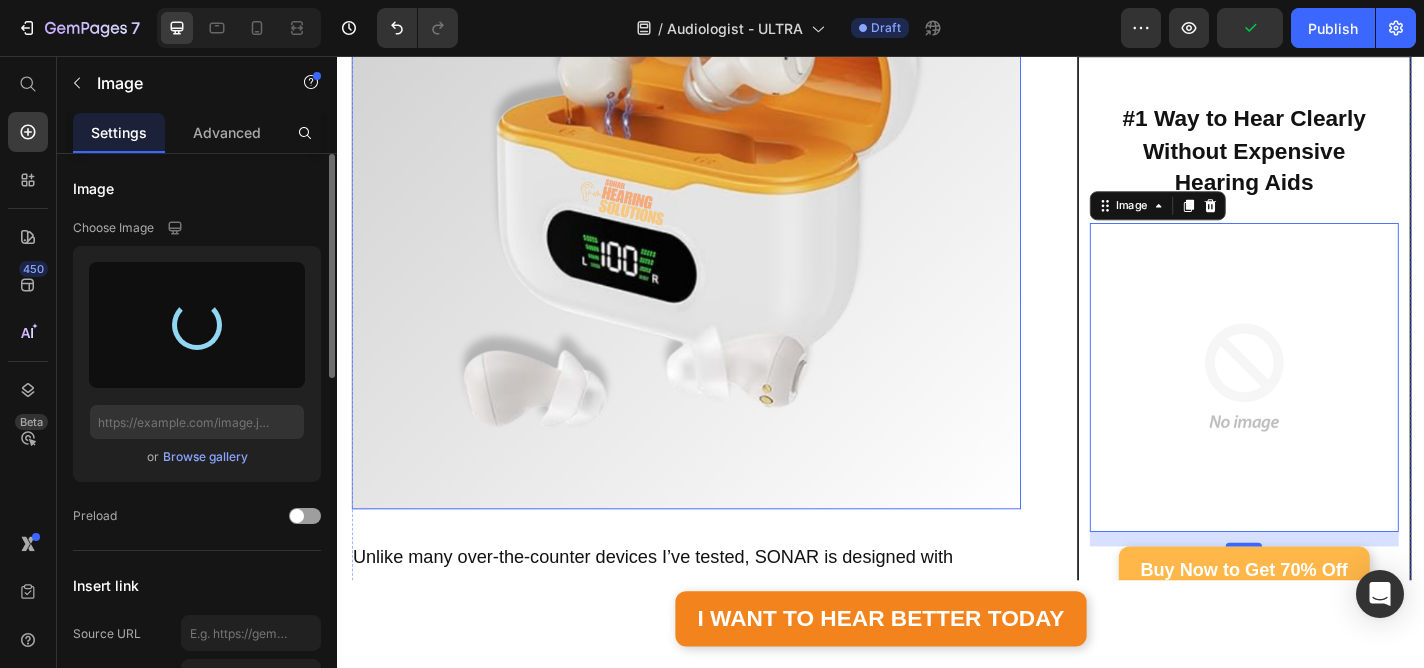 type on "https://cdn.shopify.com/s/files/1/0591/6013/3695/files/gempages_559210303552750573-cb0004a2-f2c6-4657-838a-b159f1724ea9.png" 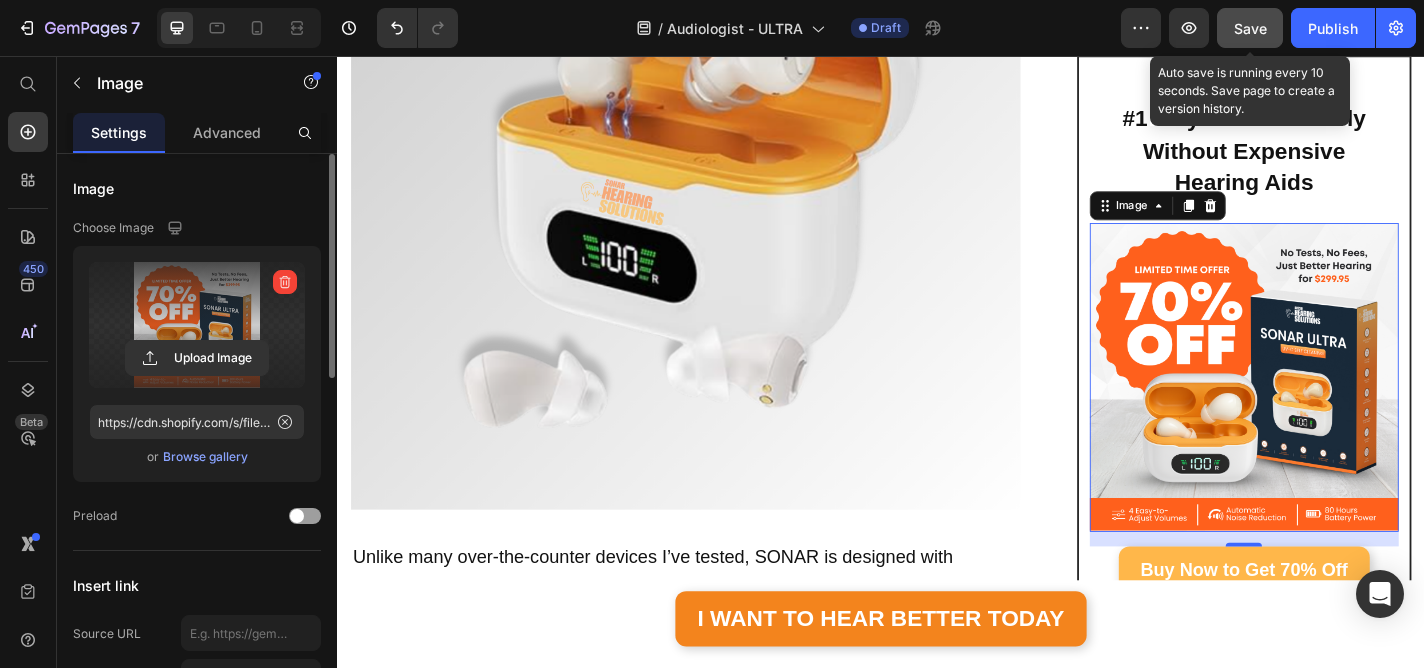 click on "Save" 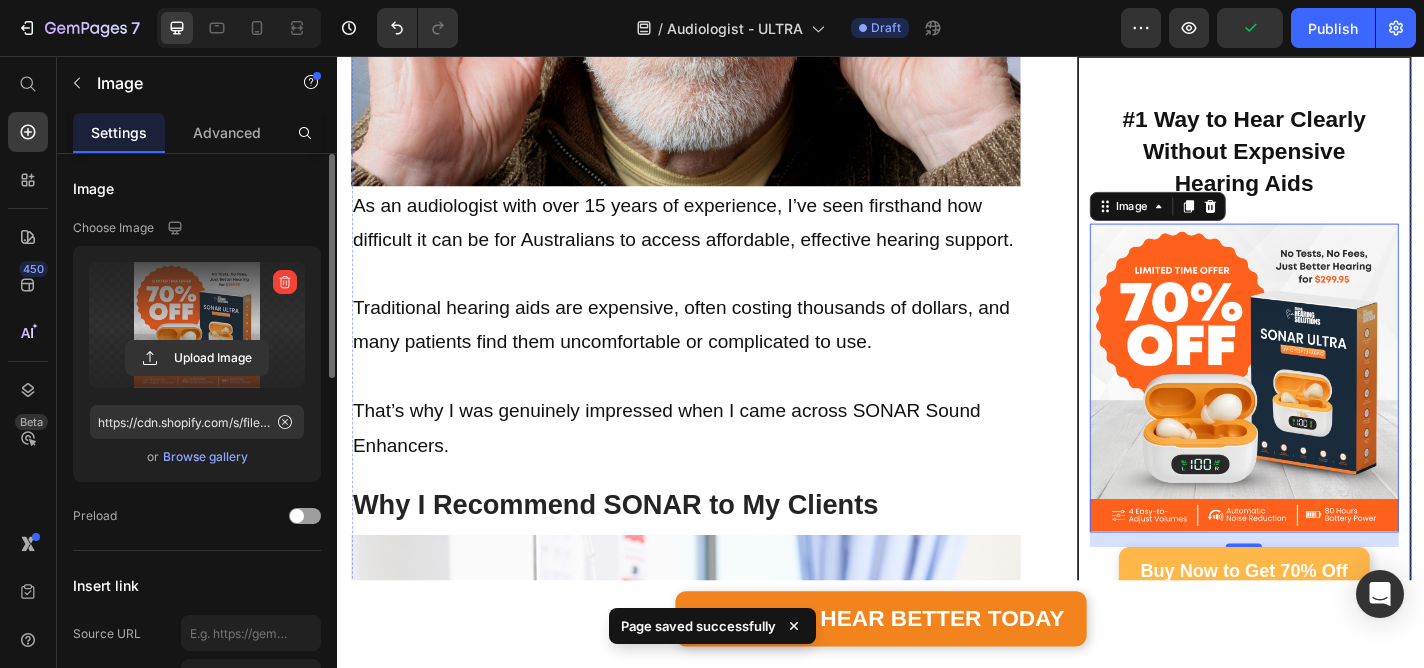 scroll, scrollTop: 178, scrollLeft: 0, axis: vertical 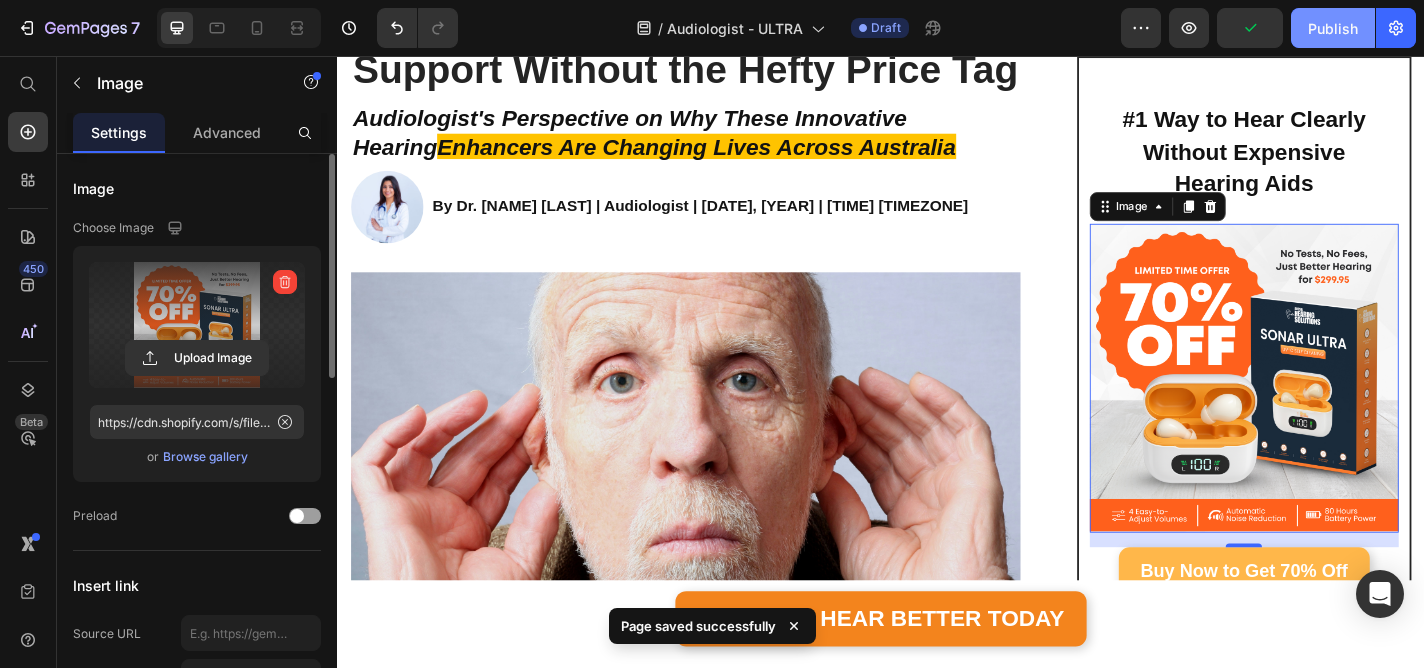click on "Publish" at bounding box center (1333, 28) 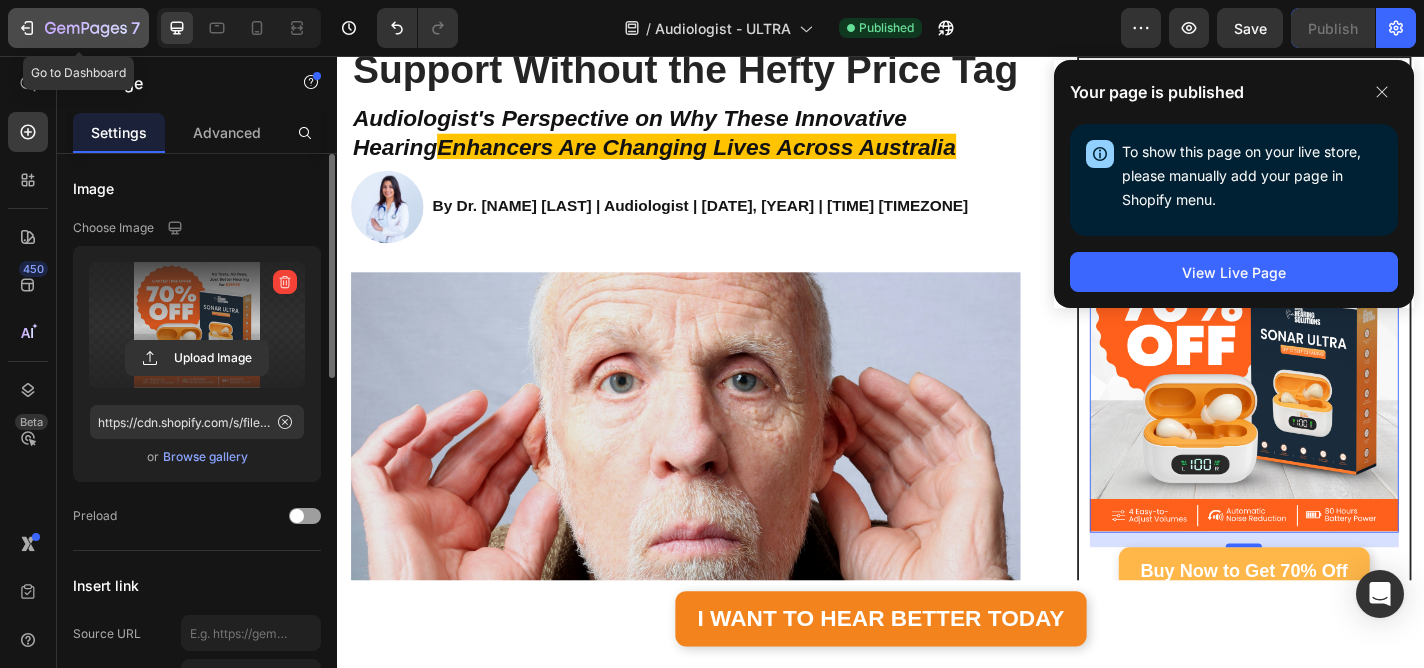 click 